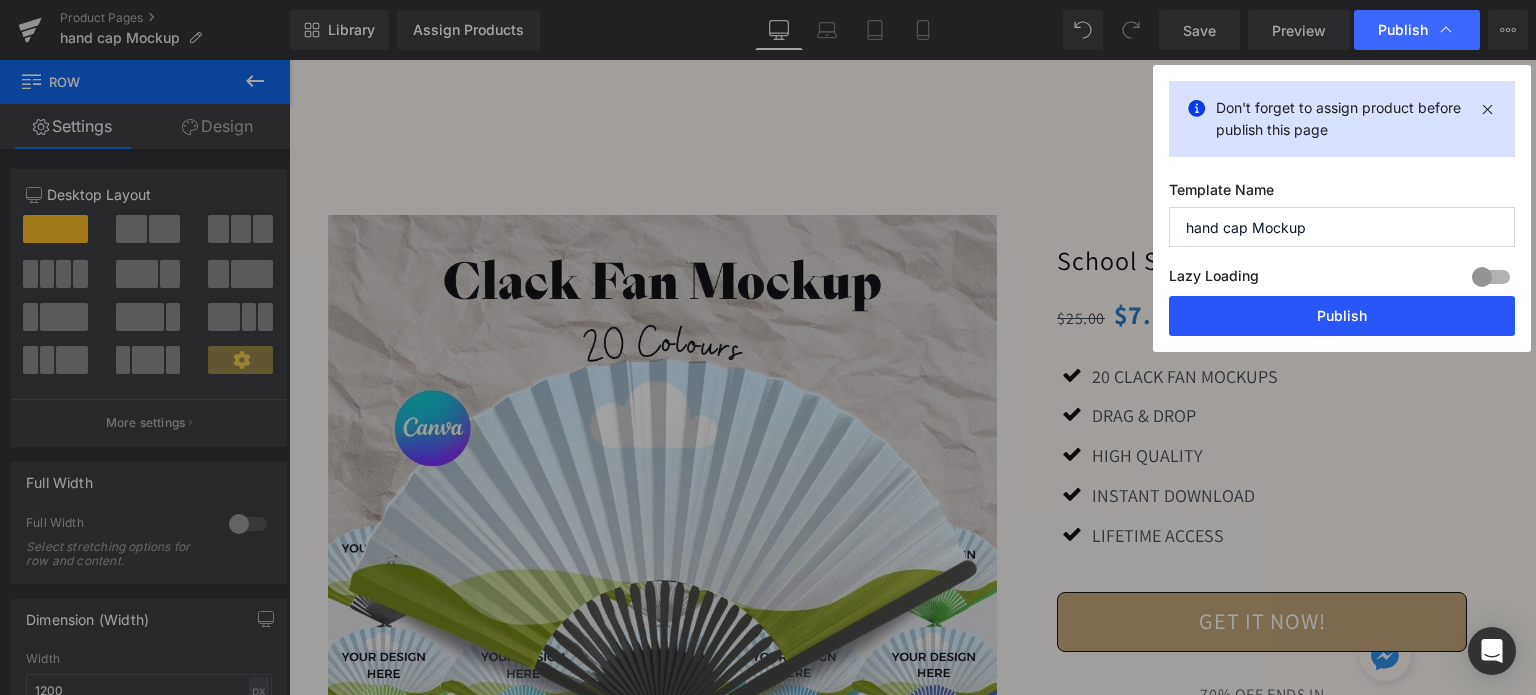 scroll, scrollTop: 3414, scrollLeft: 0, axis: vertical 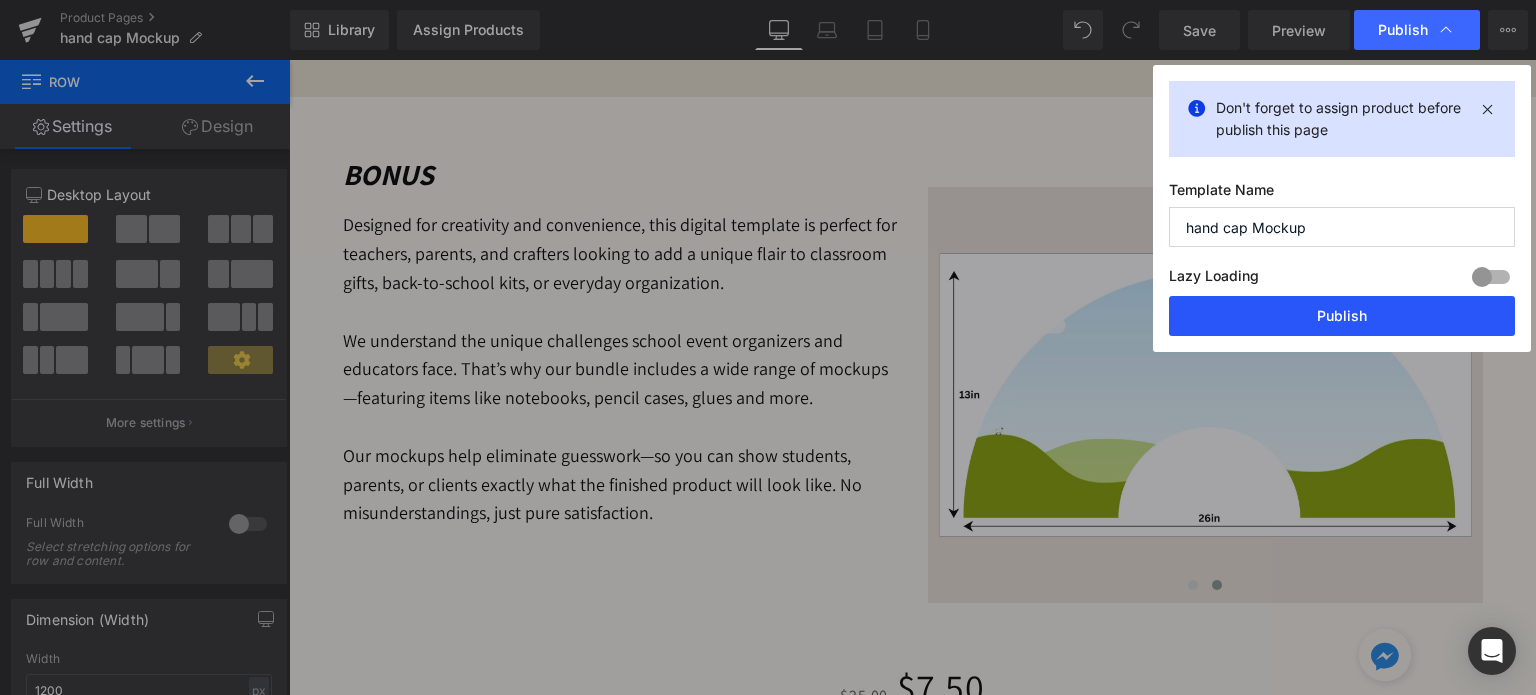 drag, startPoint x: 1314, startPoint y: 320, endPoint x: 983, endPoint y: 259, distance: 336.5739 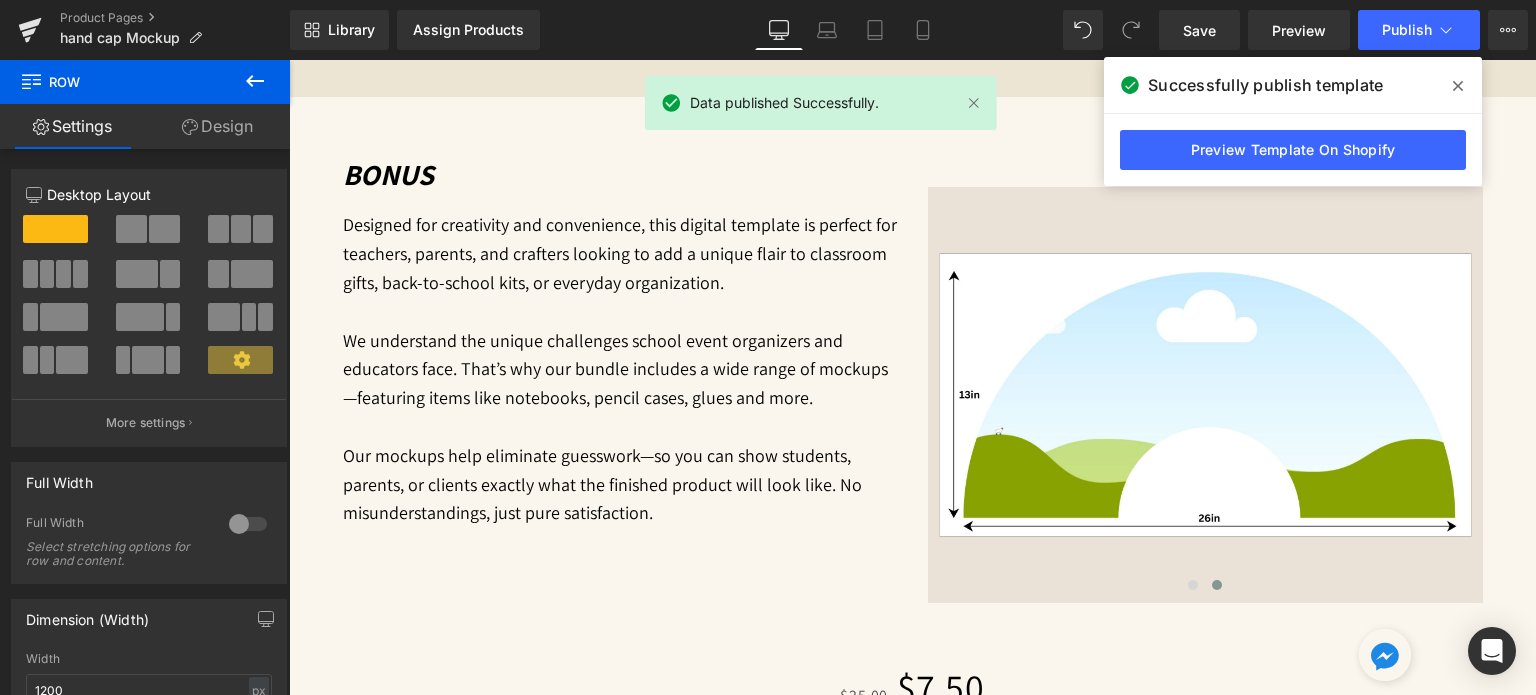 click 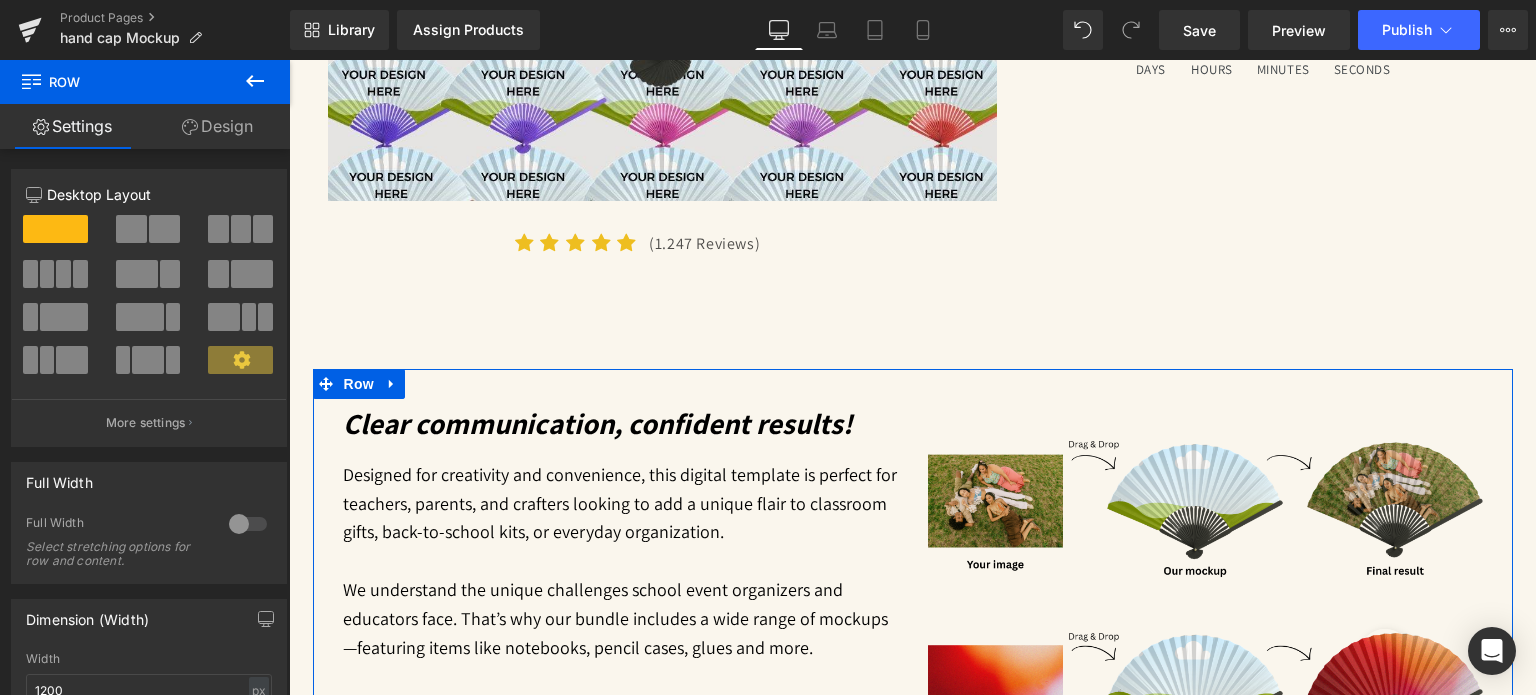 scroll, scrollTop: 814, scrollLeft: 0, axis: vertical 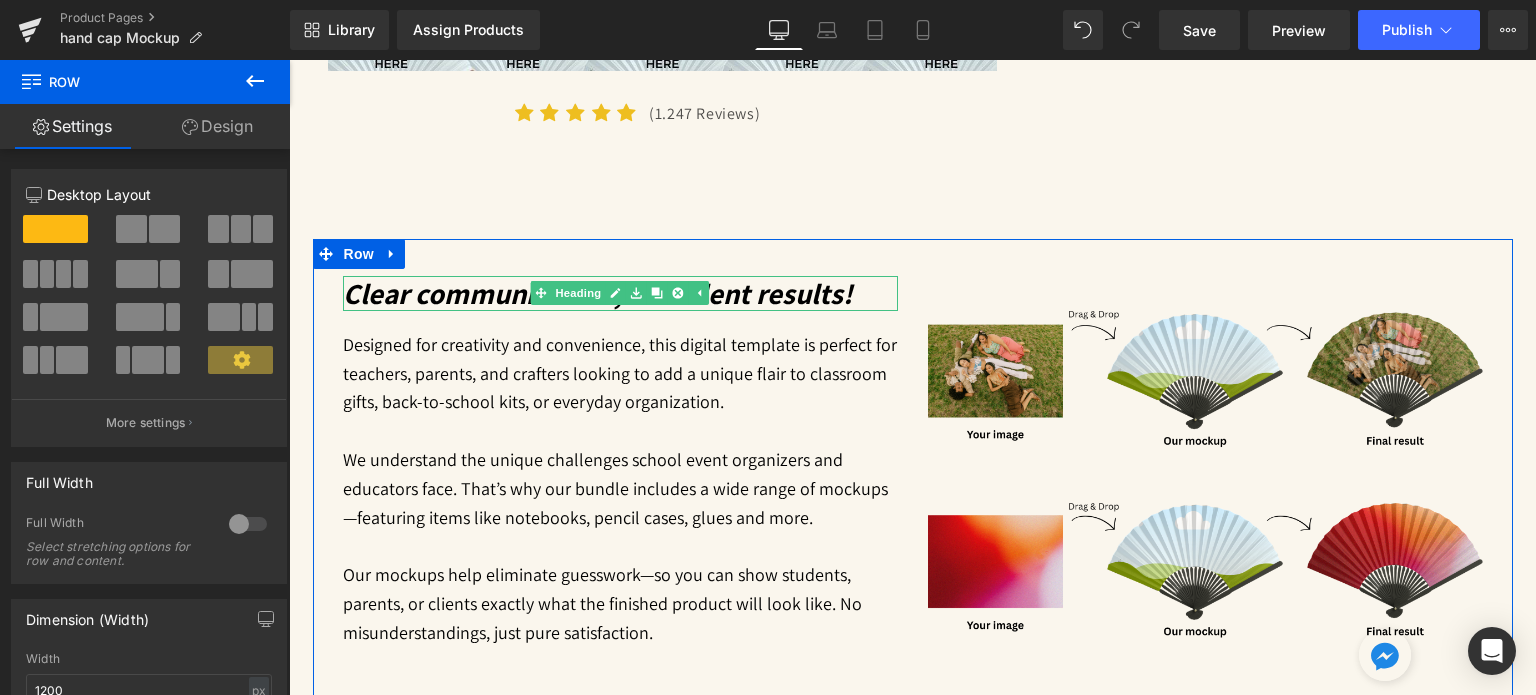 click on "Clear communication, confident results!" at bounding box center (598, 293) 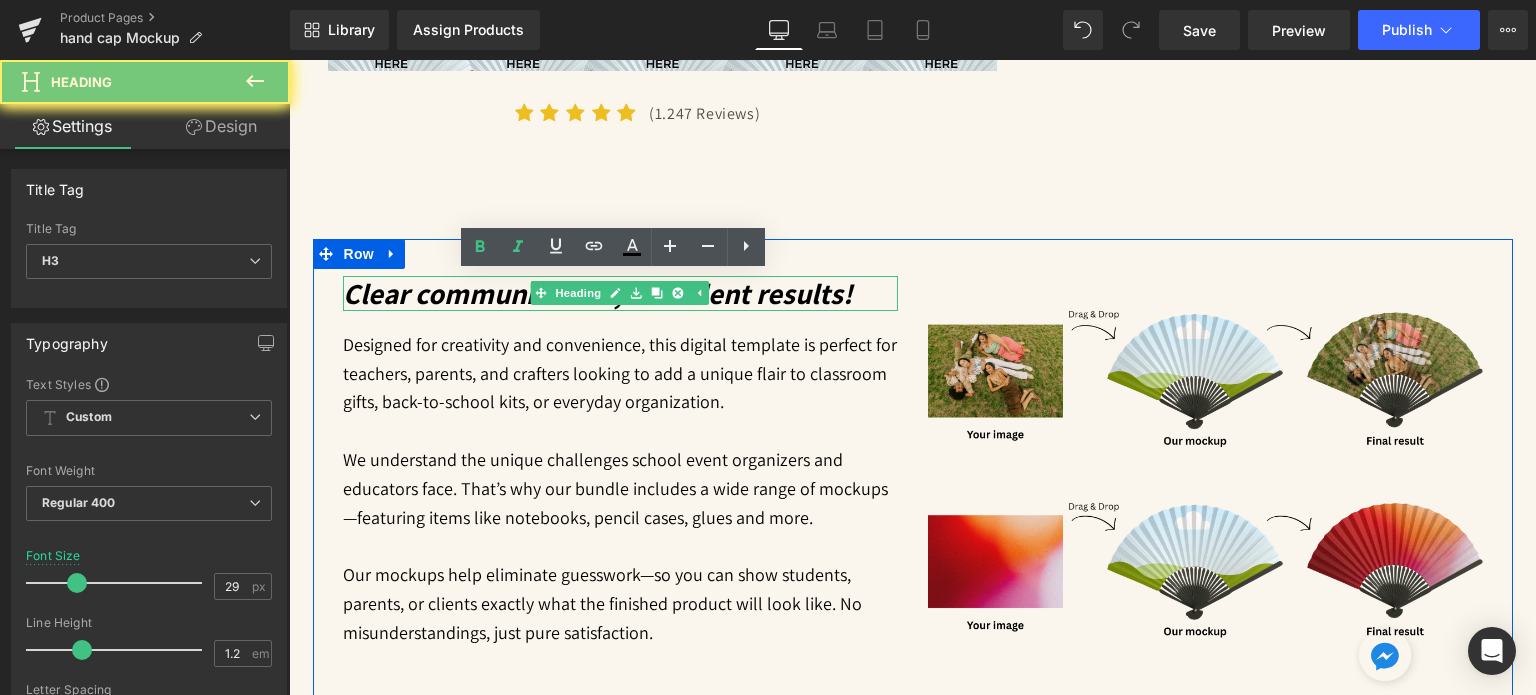 click on "Clear communication, confident results!" at bounding box center (598, 293) 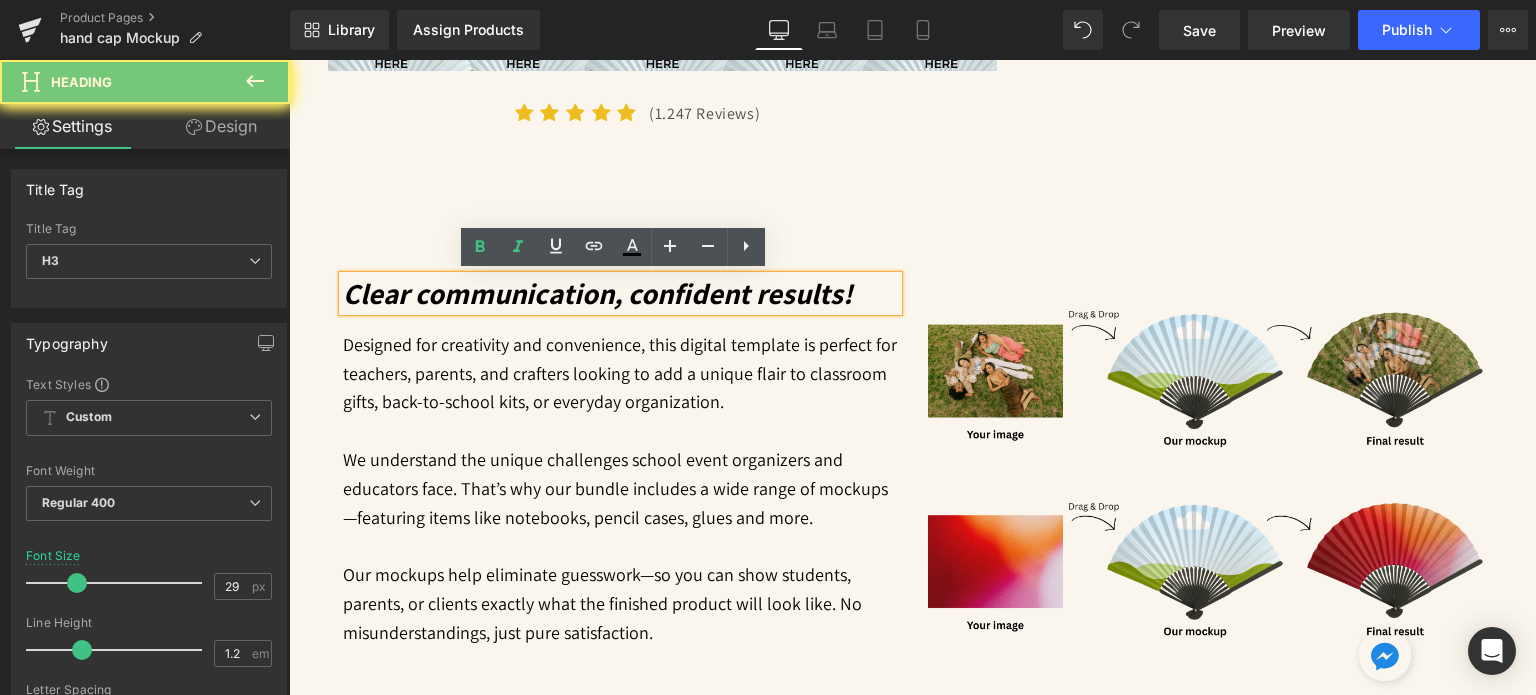 click on "Clear communication, confident results!" at bounding box center [598, 293] 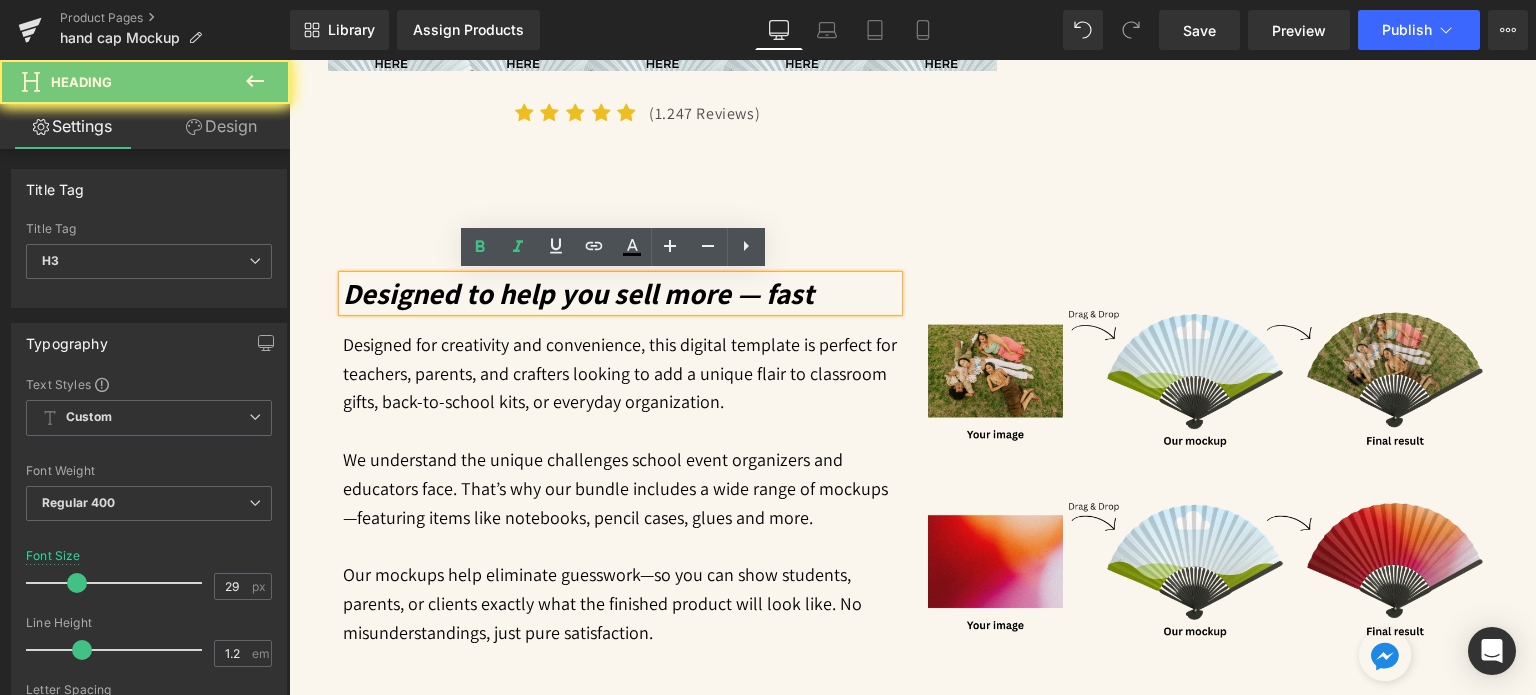 type 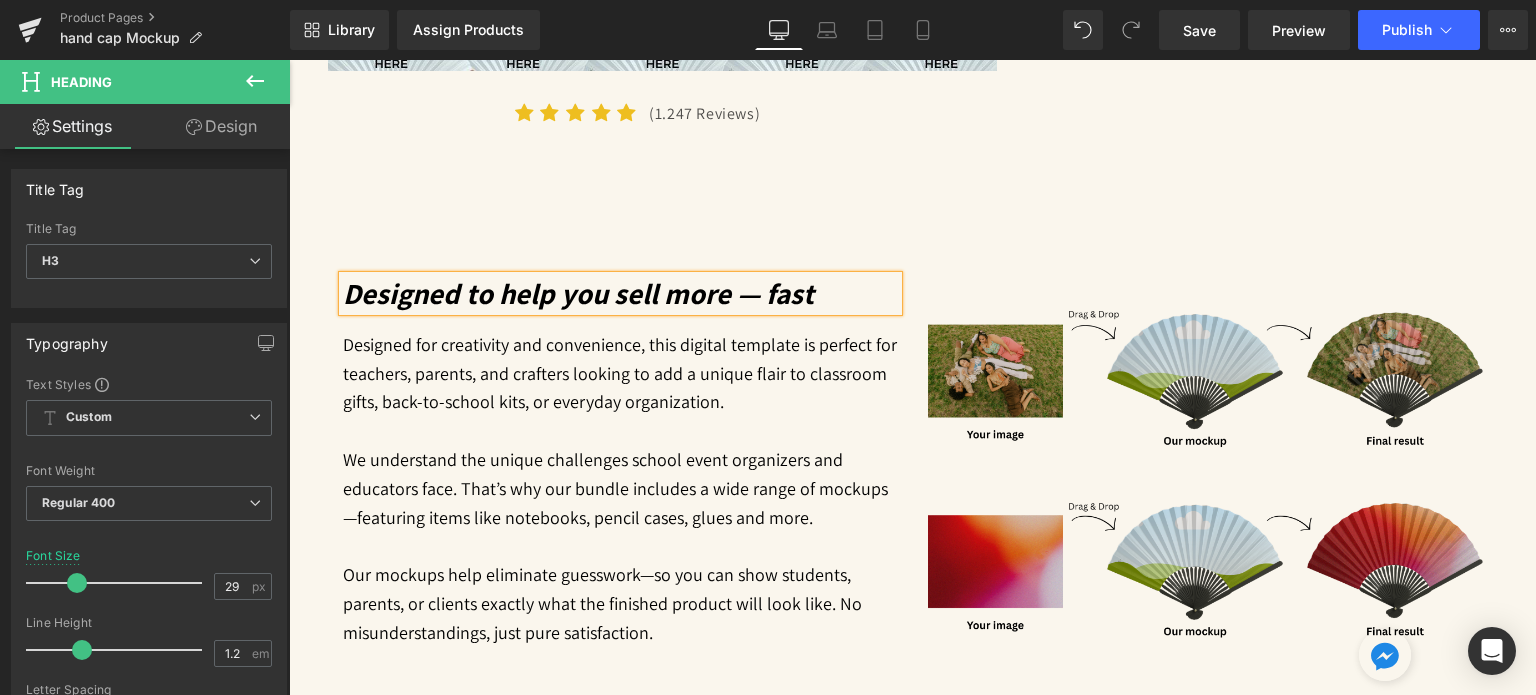 scroll, scrollTop: 400, scrollLeft: 0, axis: vertical 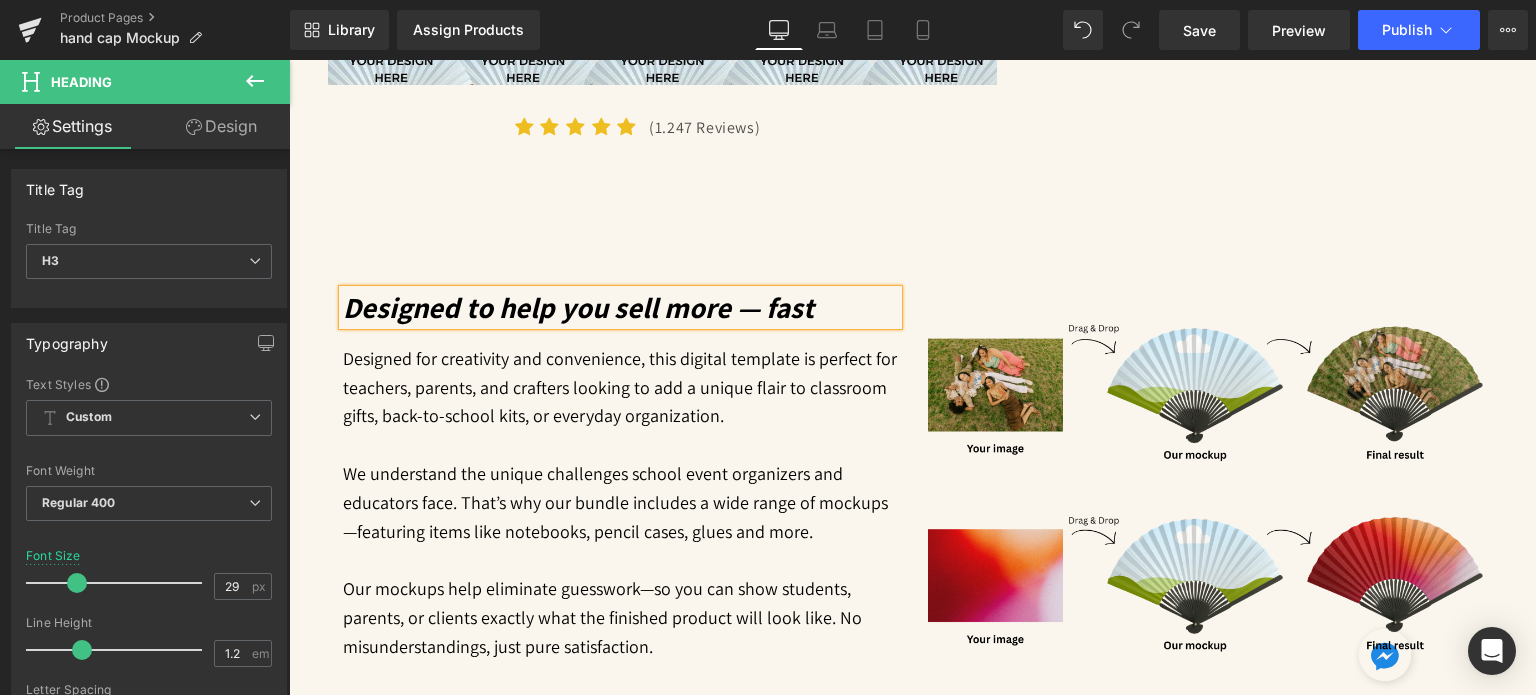 click on "Designed for creativity and convenience, this digital template is perfect for teachers, parents, and crafters looking to add a unique flair to classroom gifts, back-to-school kits, or everyday organization." at bounding box center [620, 388] 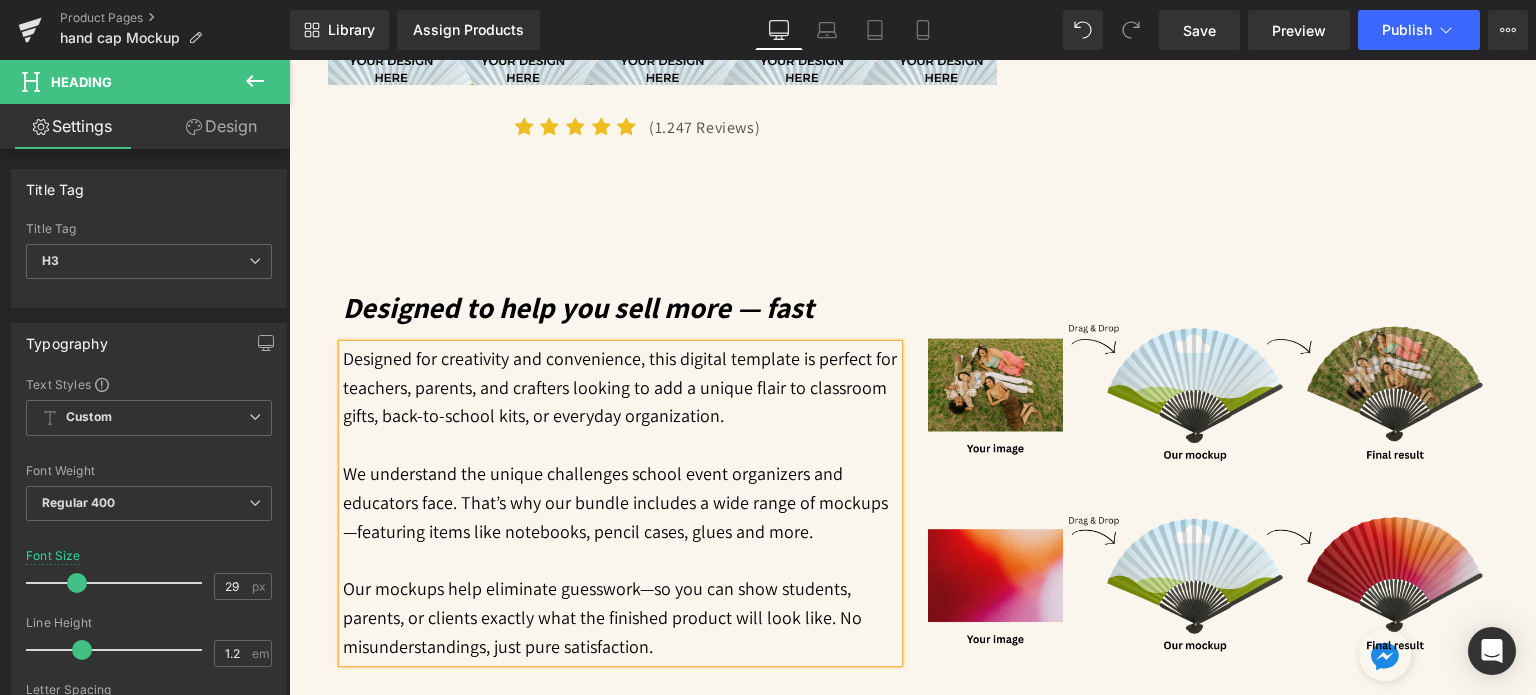 paste 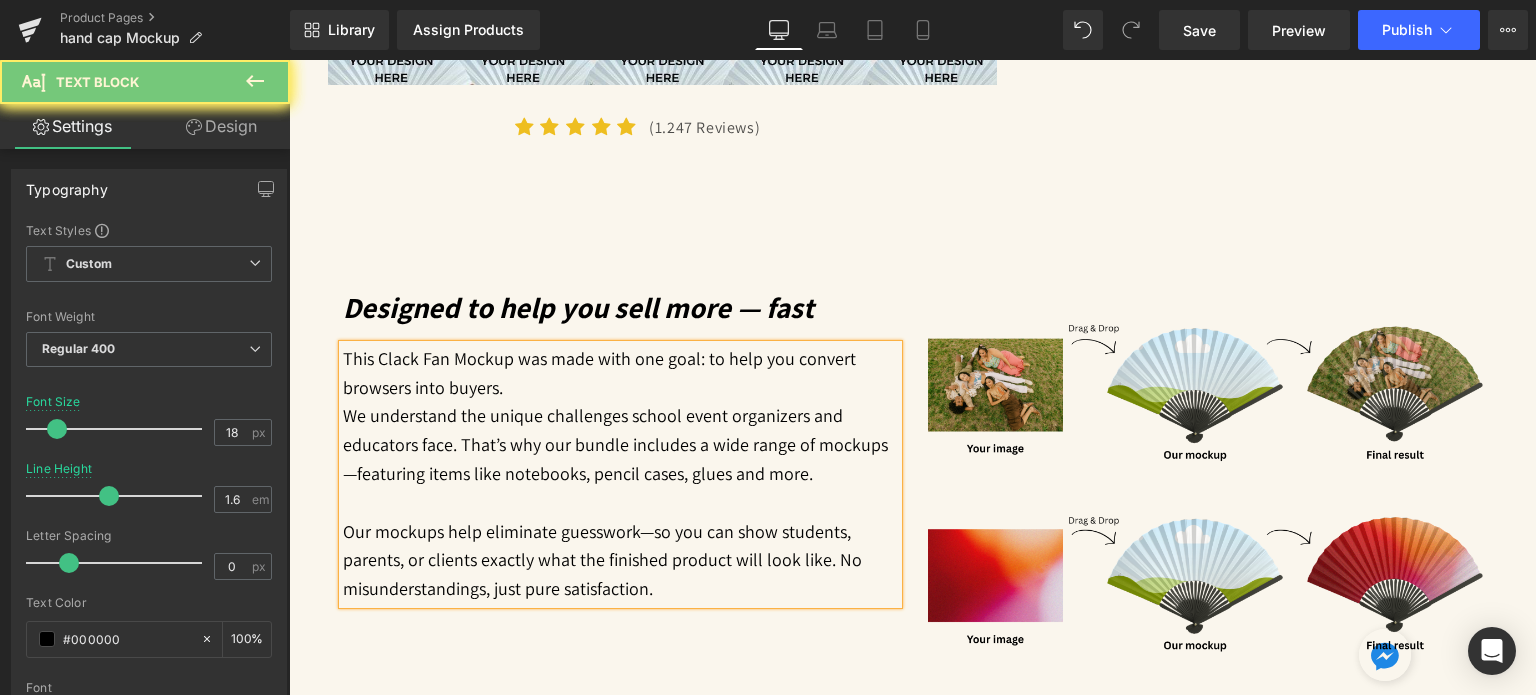 type 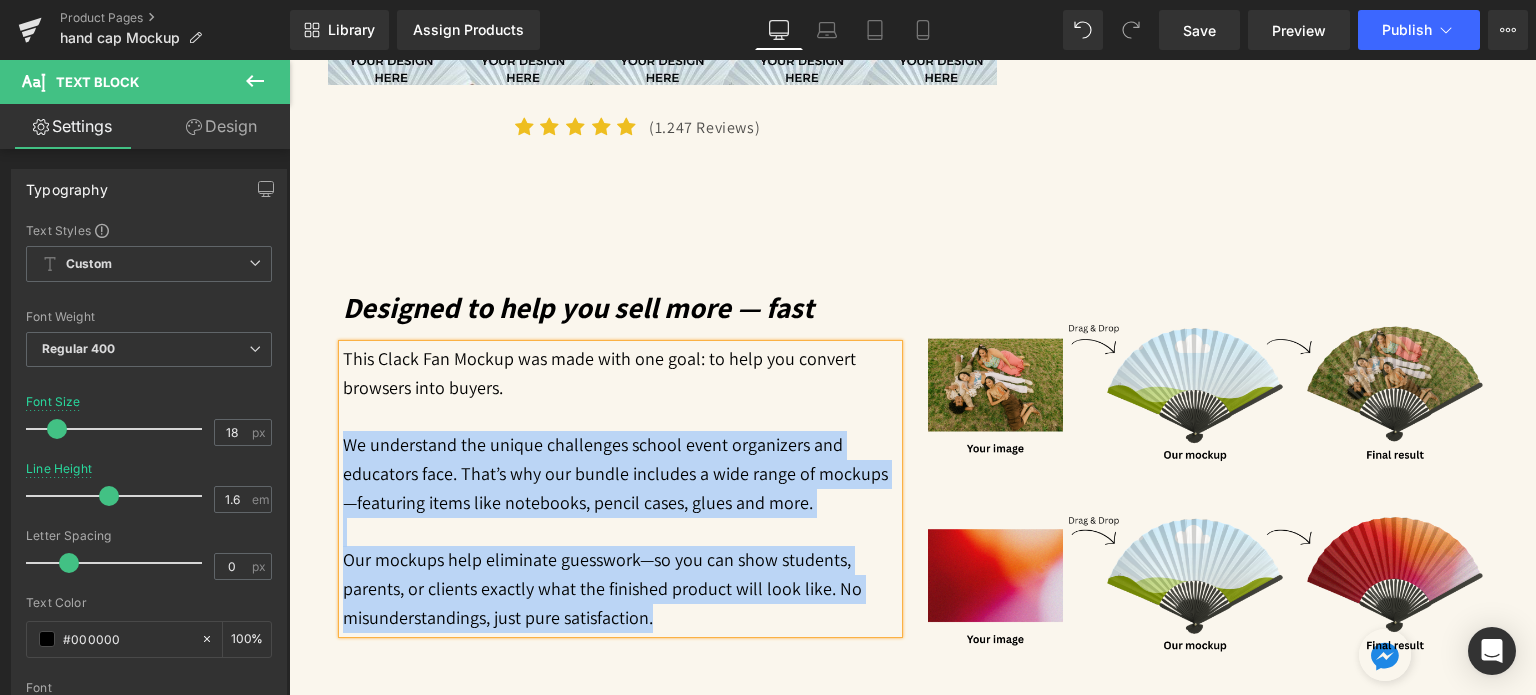 drag, startPoint x: 659, startPoint y: 621, endPoint x: 340, endPoint y: 441, distance: 366.27994 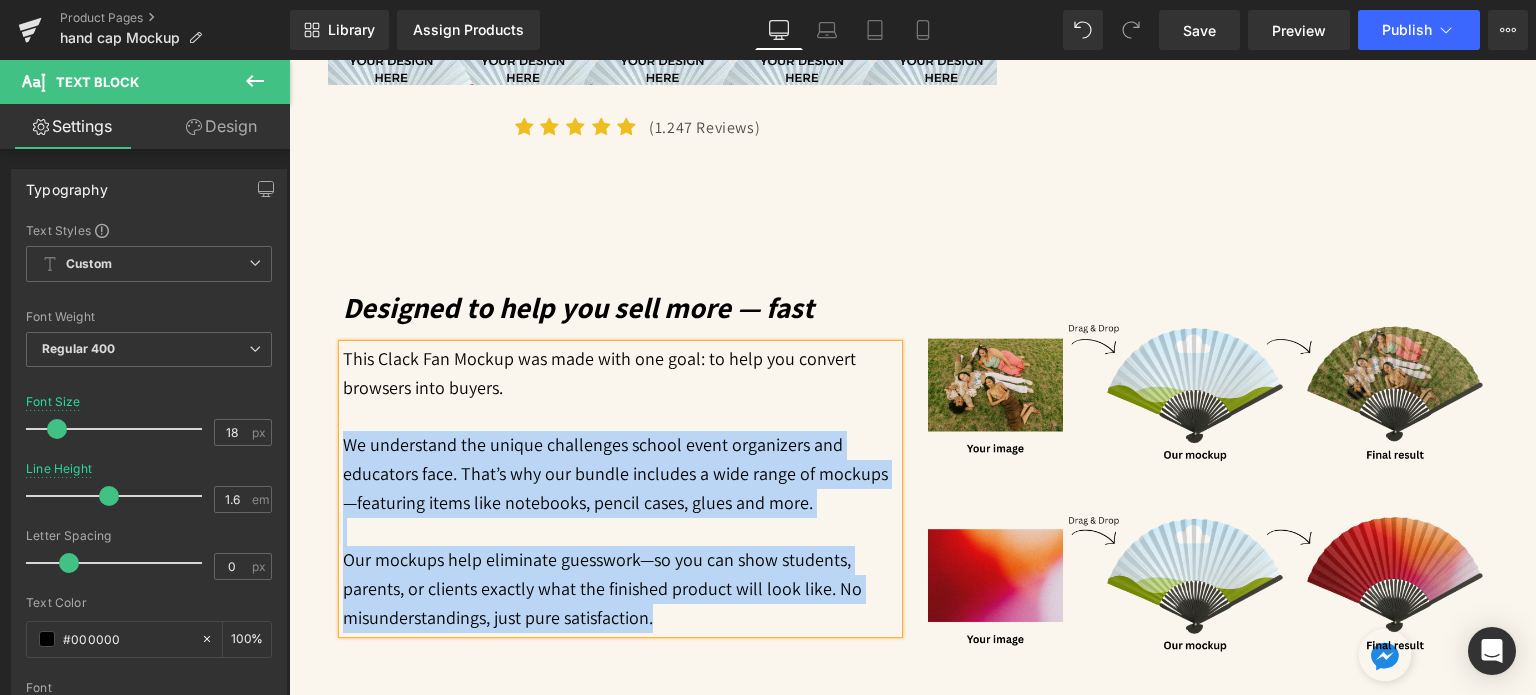 click on "This Clack Fan Mockup was made with one goal: to help you convert browsers into buyers. We understand the unique challenges school event organizers and educators face. That’s why our bundle includes a wide range of mockups—featuring items like notebooks, pencil cases, glues and more. Our mockups help eliminate guesswork—so you can show students, parents, or clients exactly what the finished product will look like. No misunderstandings, just pure satisfaction." at bounding box center (620, 489) 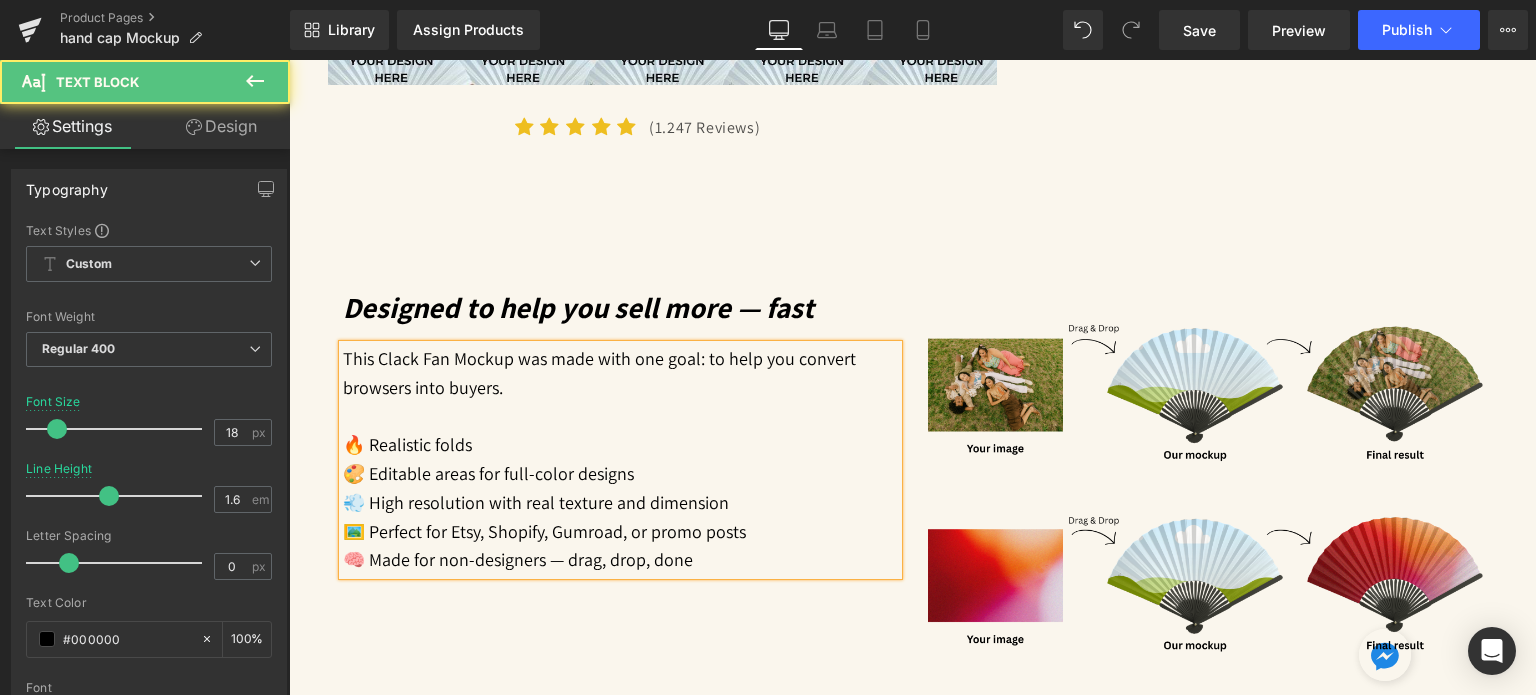 click at bounding box center [620, 416] 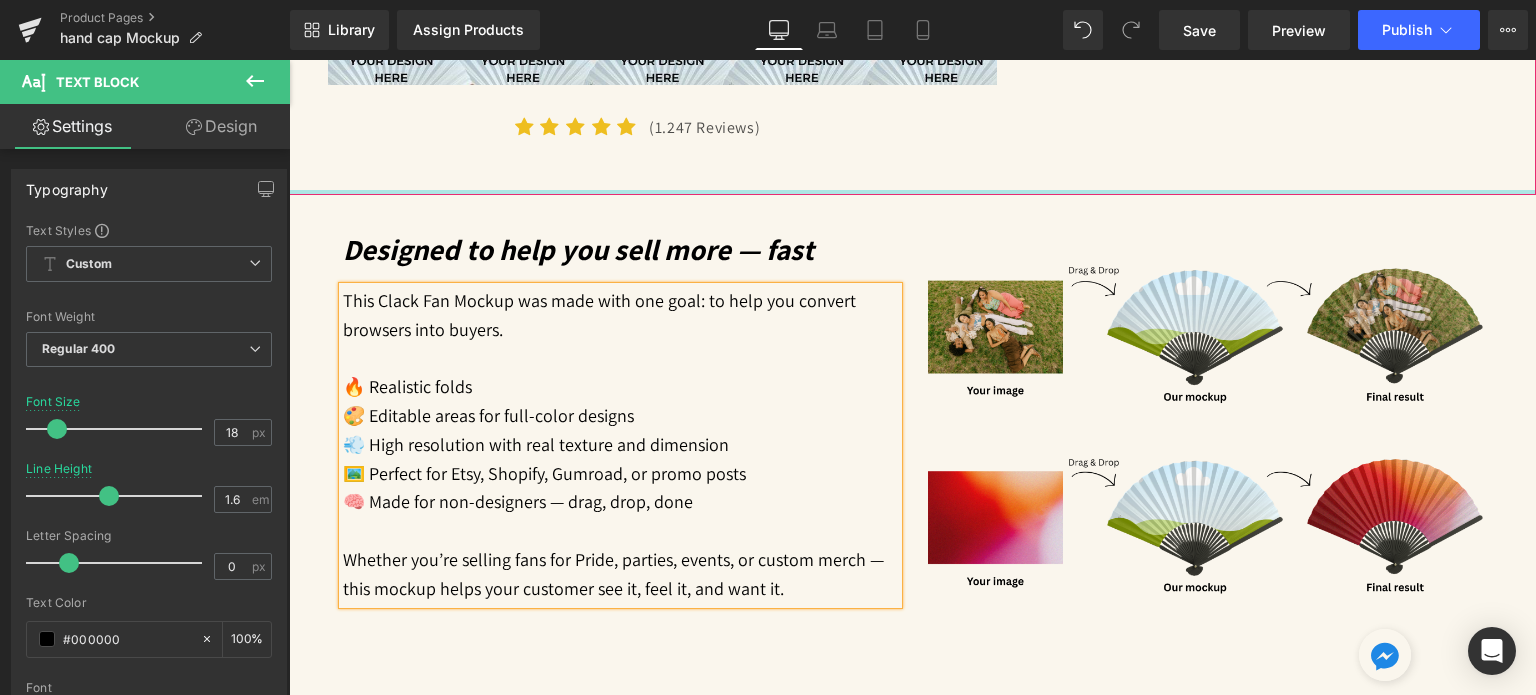 drag, startPoint x: 874, startPoint y: 204, endPoint x: 1260, endPoint y: 167, distance: 387.76926 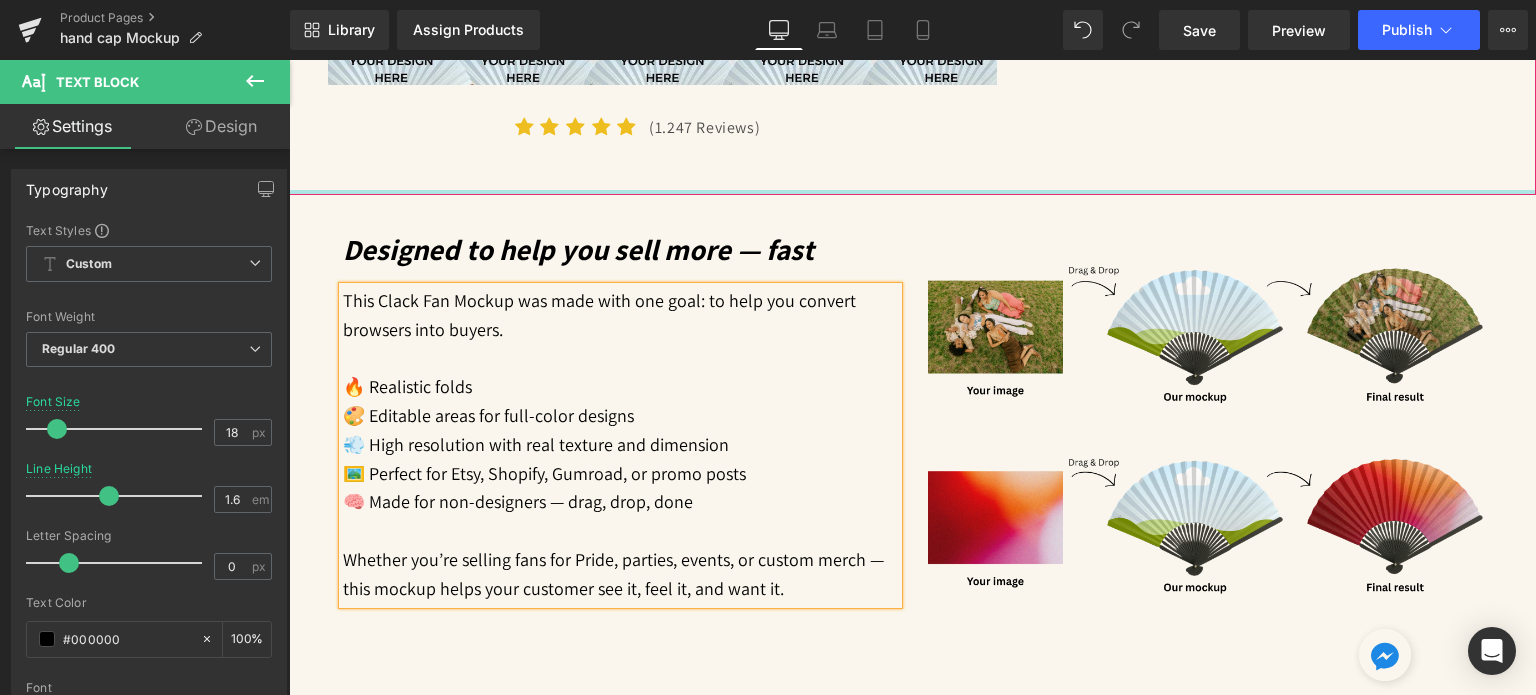 click on "Image
Icon
Icon
Icon
Icon" at bounding box center [912, -210] 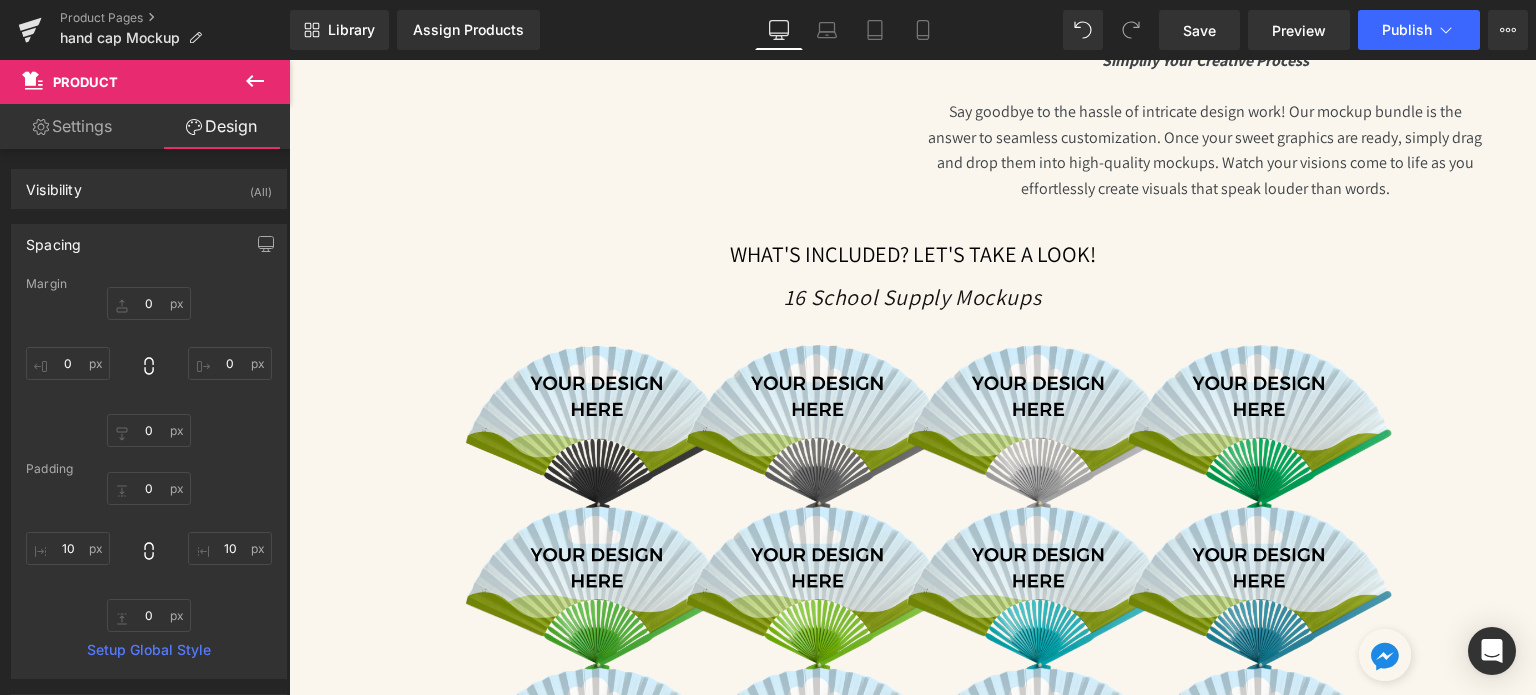 scroll, scrollTop: 1687, scrollLeft: 0, axis: vertical 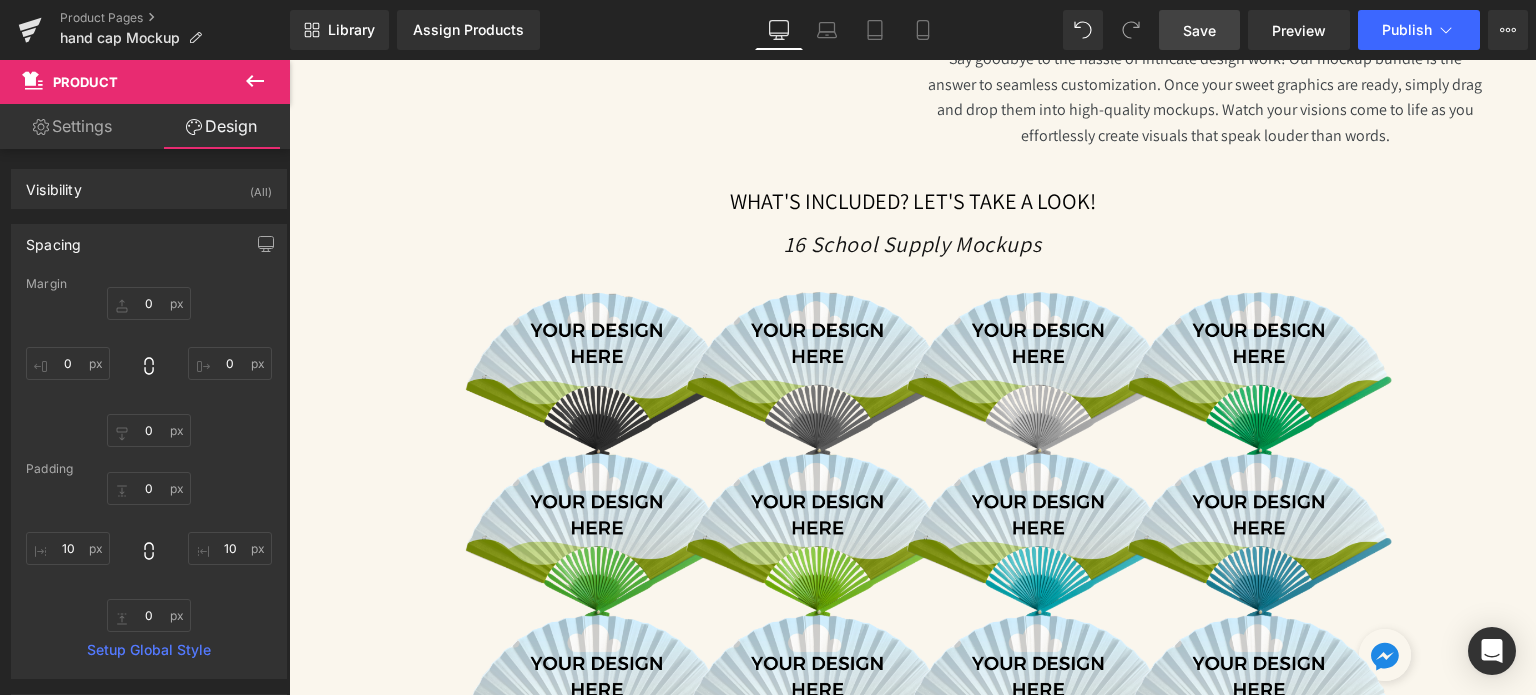 click on "Save" at bounding box center (1199, 30) 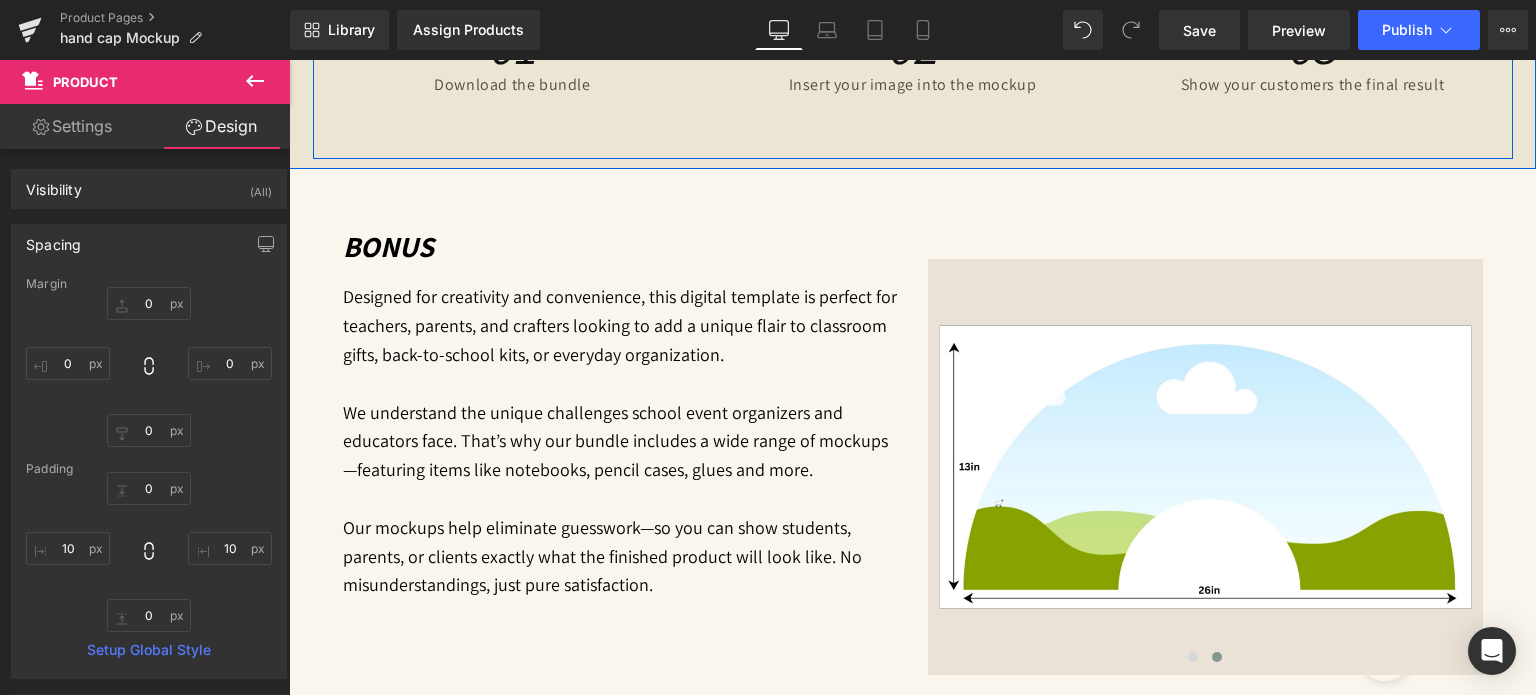 scroll, scrollTop: 3287, scrollLeft: 0, axis: vertical 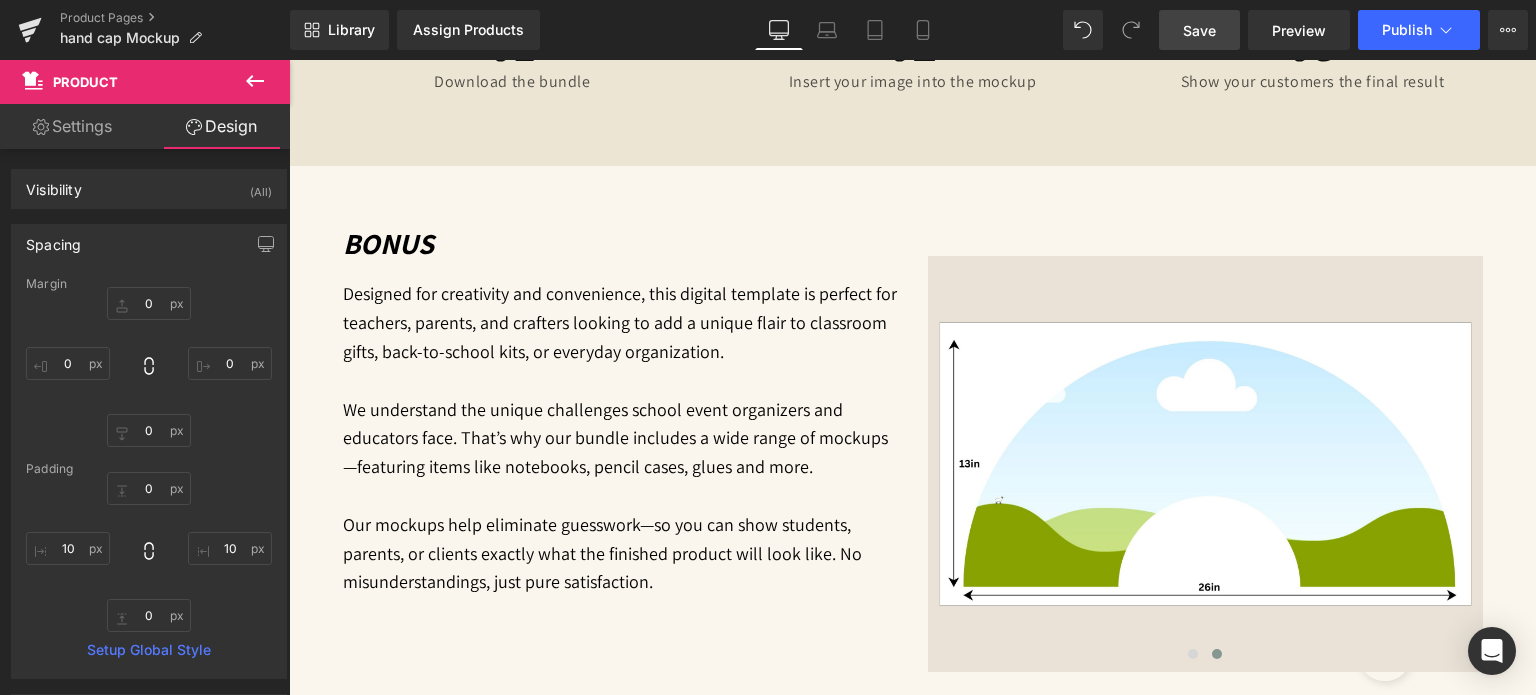 click on "Save" at bounding box center [1199, 30] 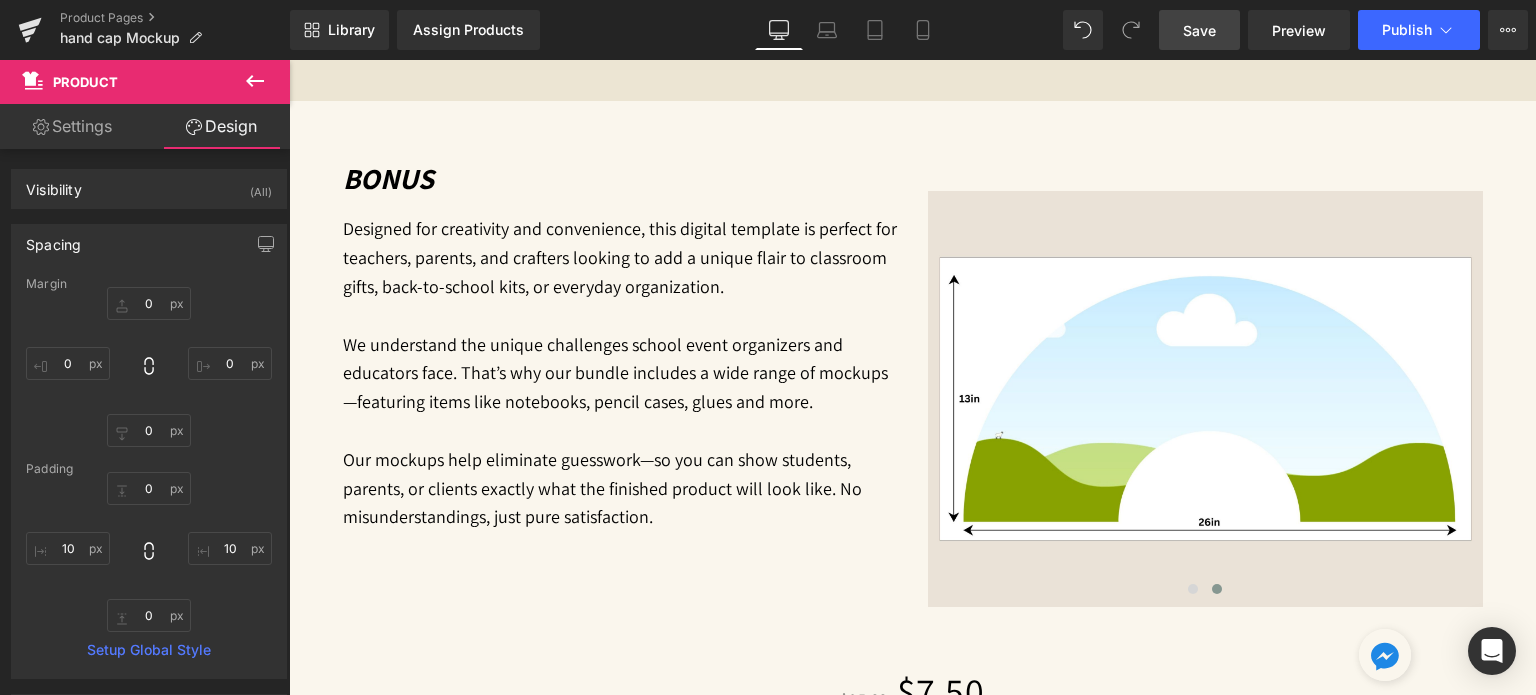 scroll, scrollTop: 3387, scrollLeft: 0, axis: vertical 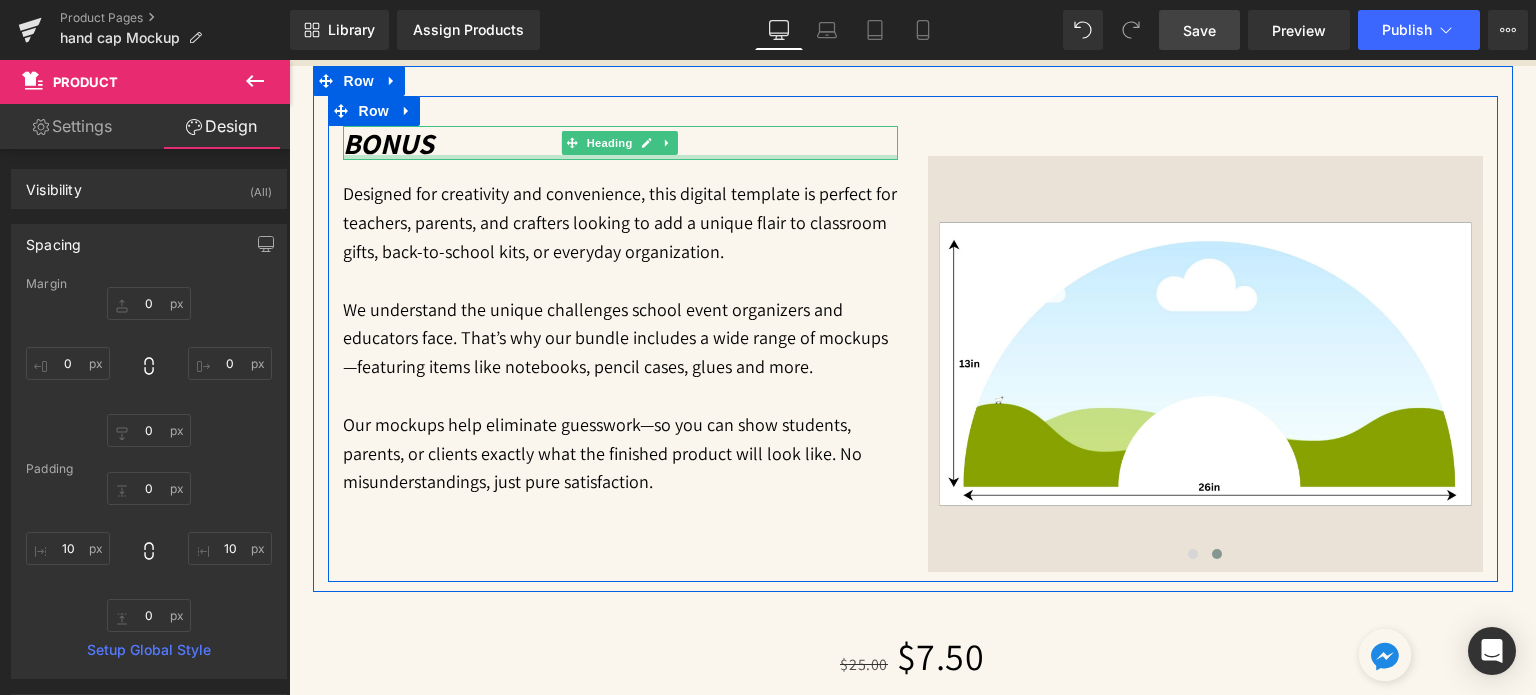click on "BONUS" at bounding box center [388, 143] 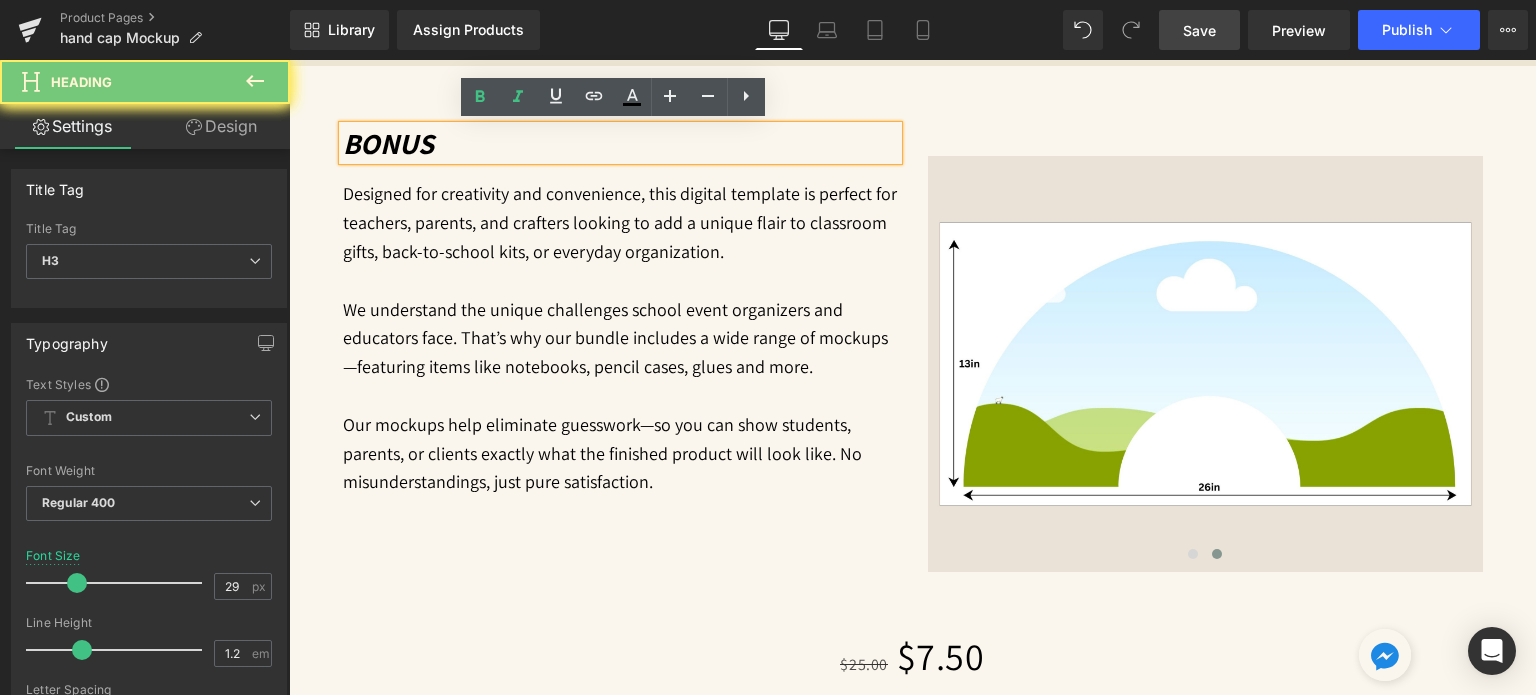 click on "BONUS" at bounding box center (388, 143) 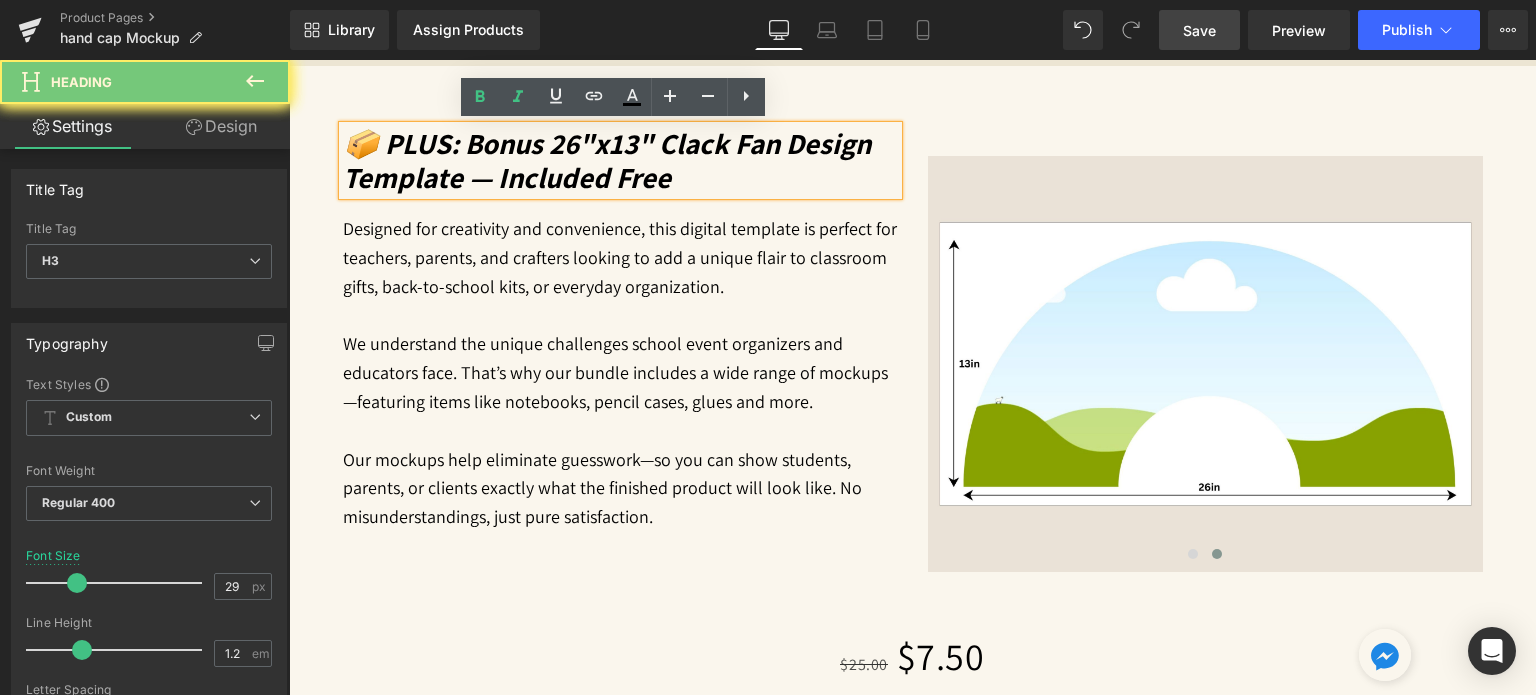 type 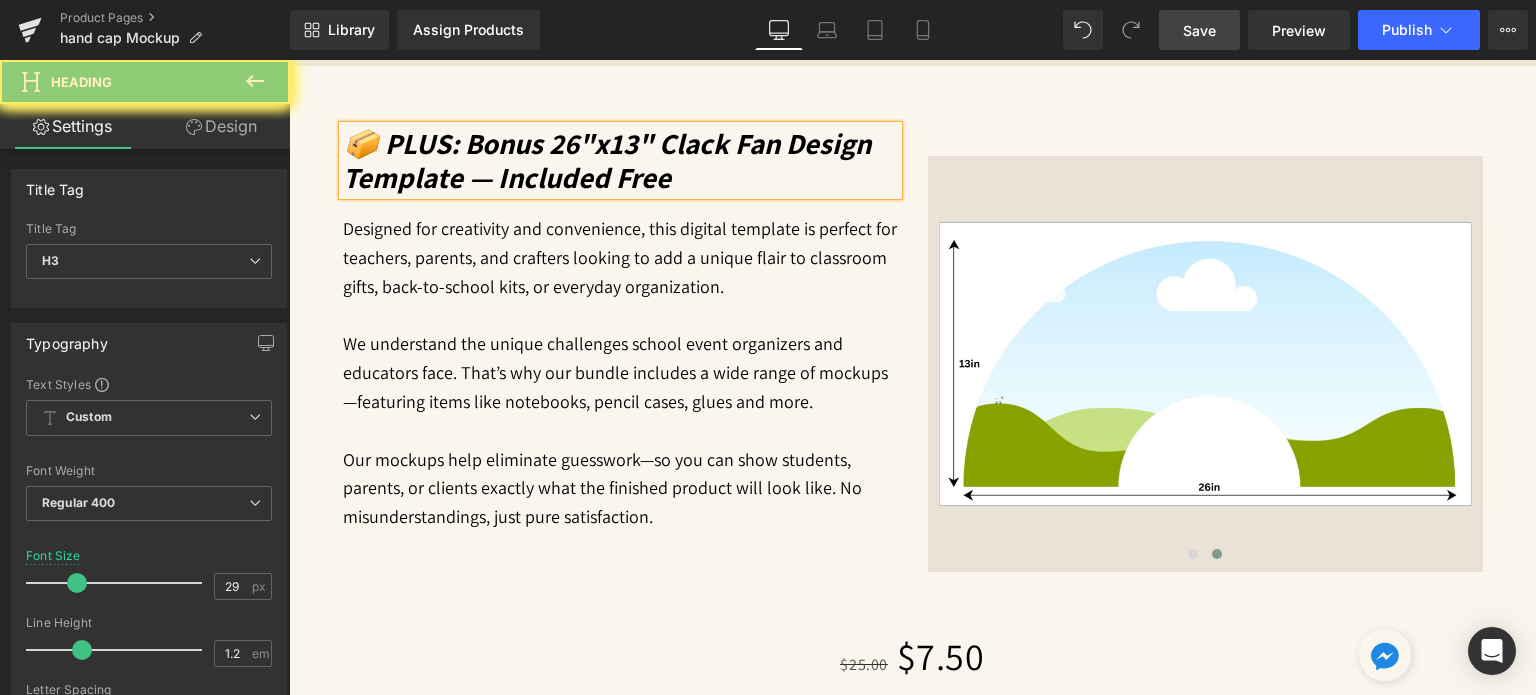drag, startPoint x: 549, startPoint y: 127, endPoint x: 652, endPoint y: 142, distance: 104.0865 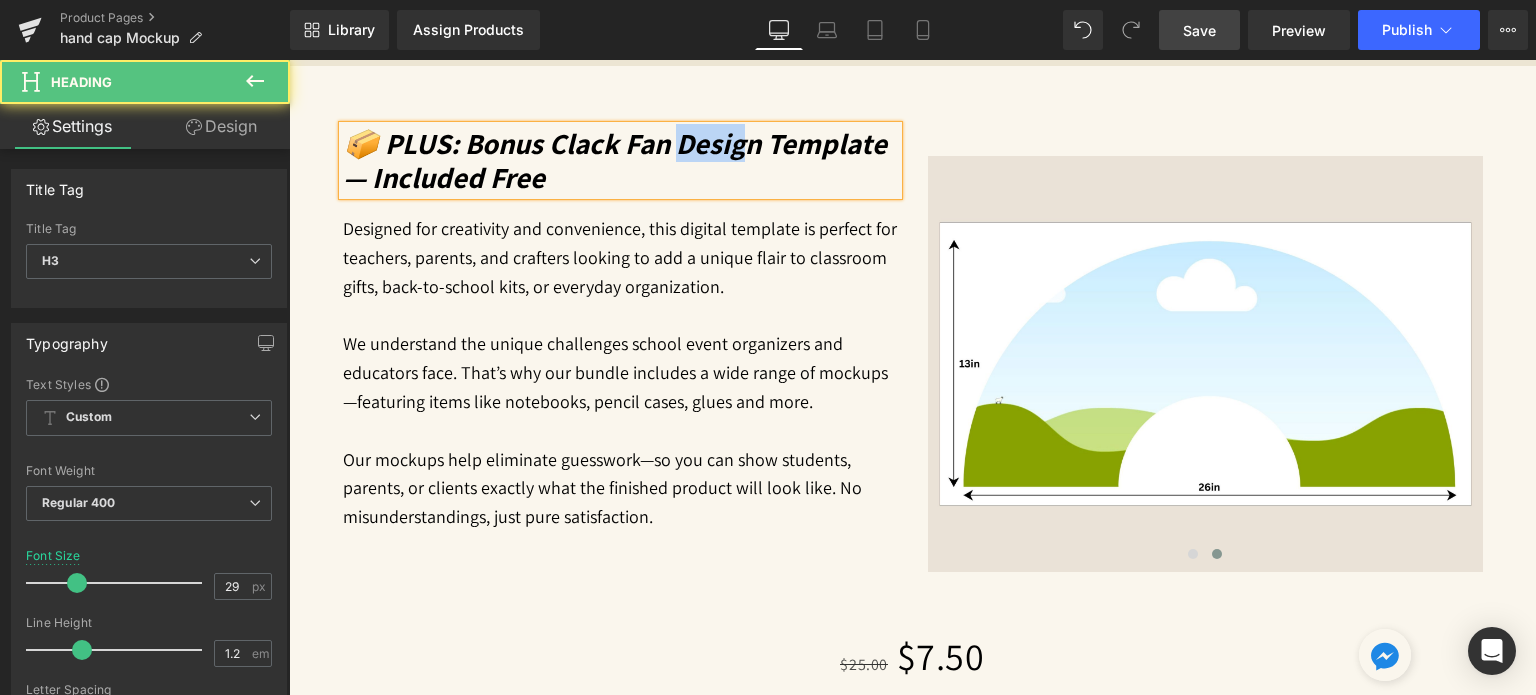 drag, startPoint x: 676, startPoint y: 135, endPoint x: 753, endPoint y: 140, distance: 77.16217 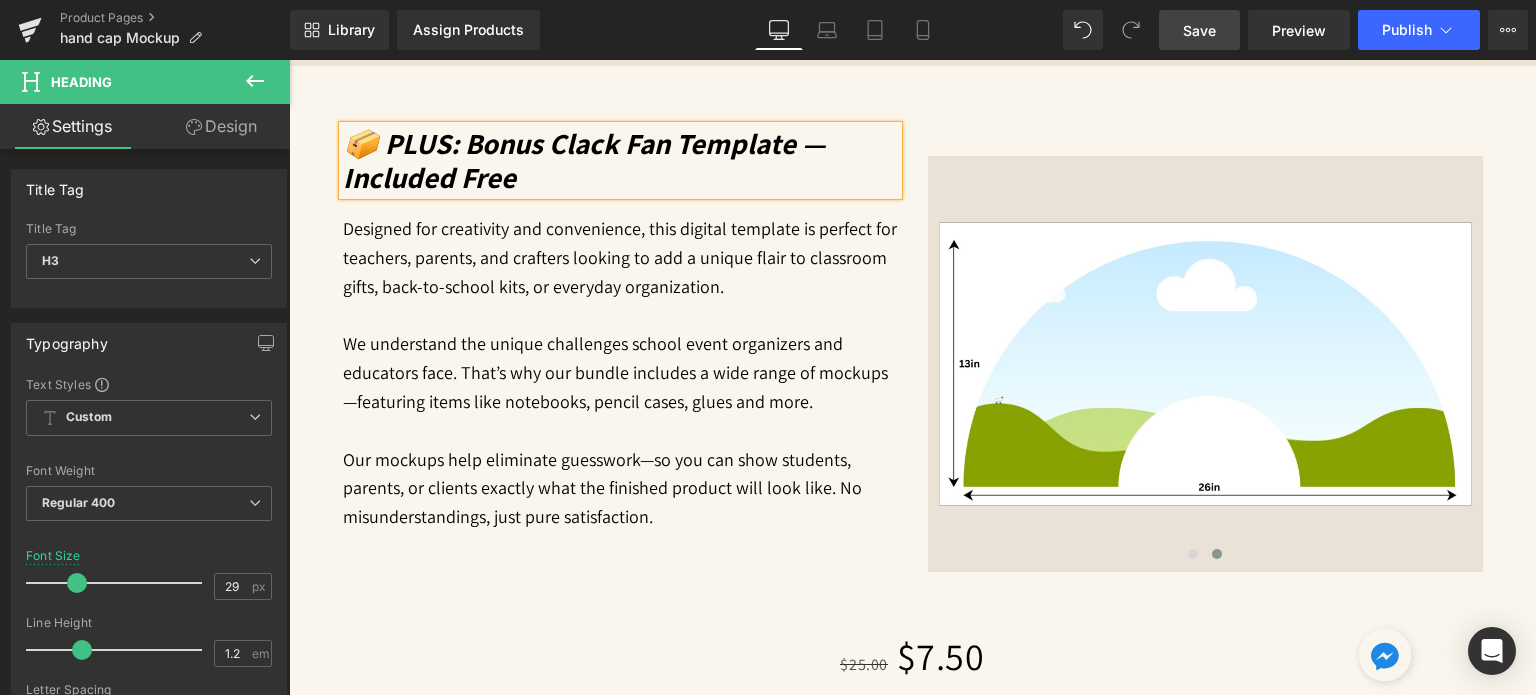click on "Designed for creativity and convenience, this digital template is perfect for teachers, parents, and crafters looking to add a unique flair to classroom gifts, back-to-school kits, or everyday organization." at bounding box center [620, 258] 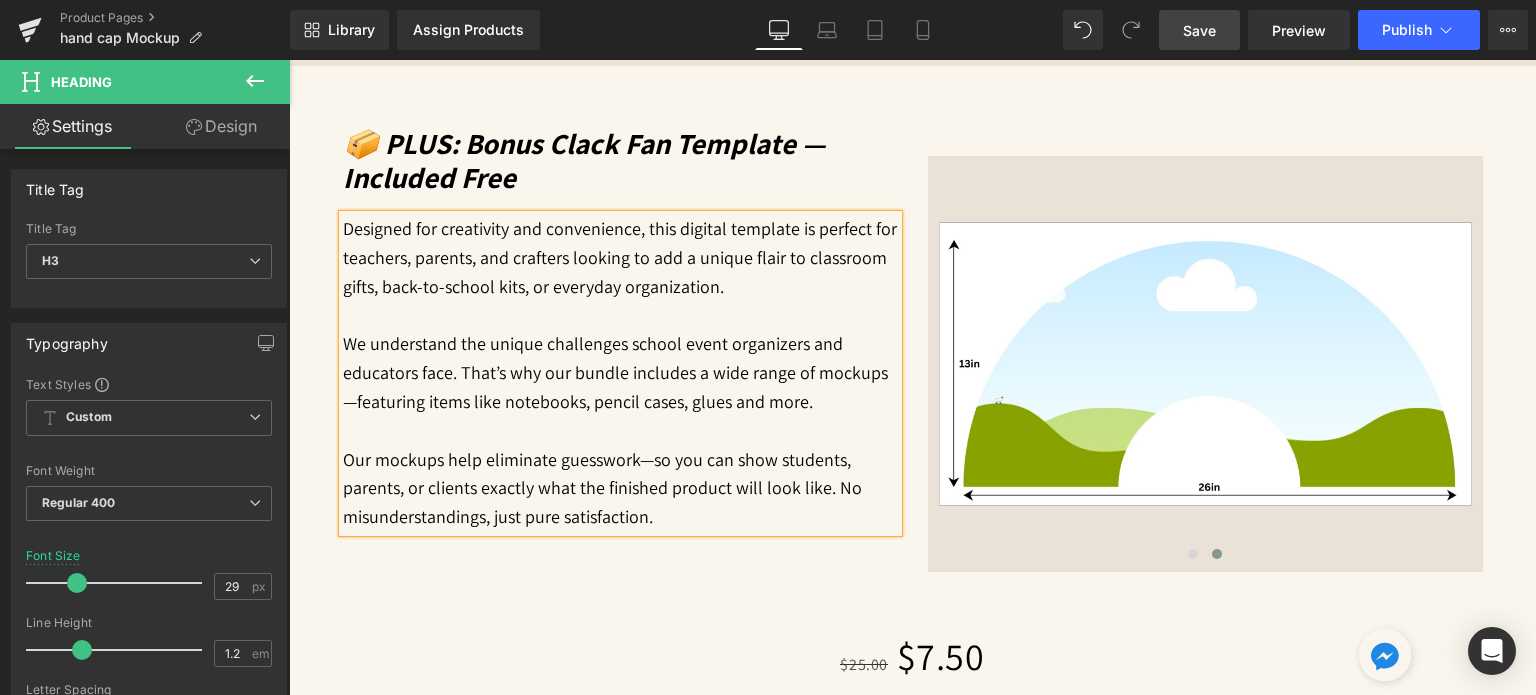 drag, startPoint x: 664, startPoint y: 519, endPoint x: 321, endPoint y: 234, distance: 445.9529 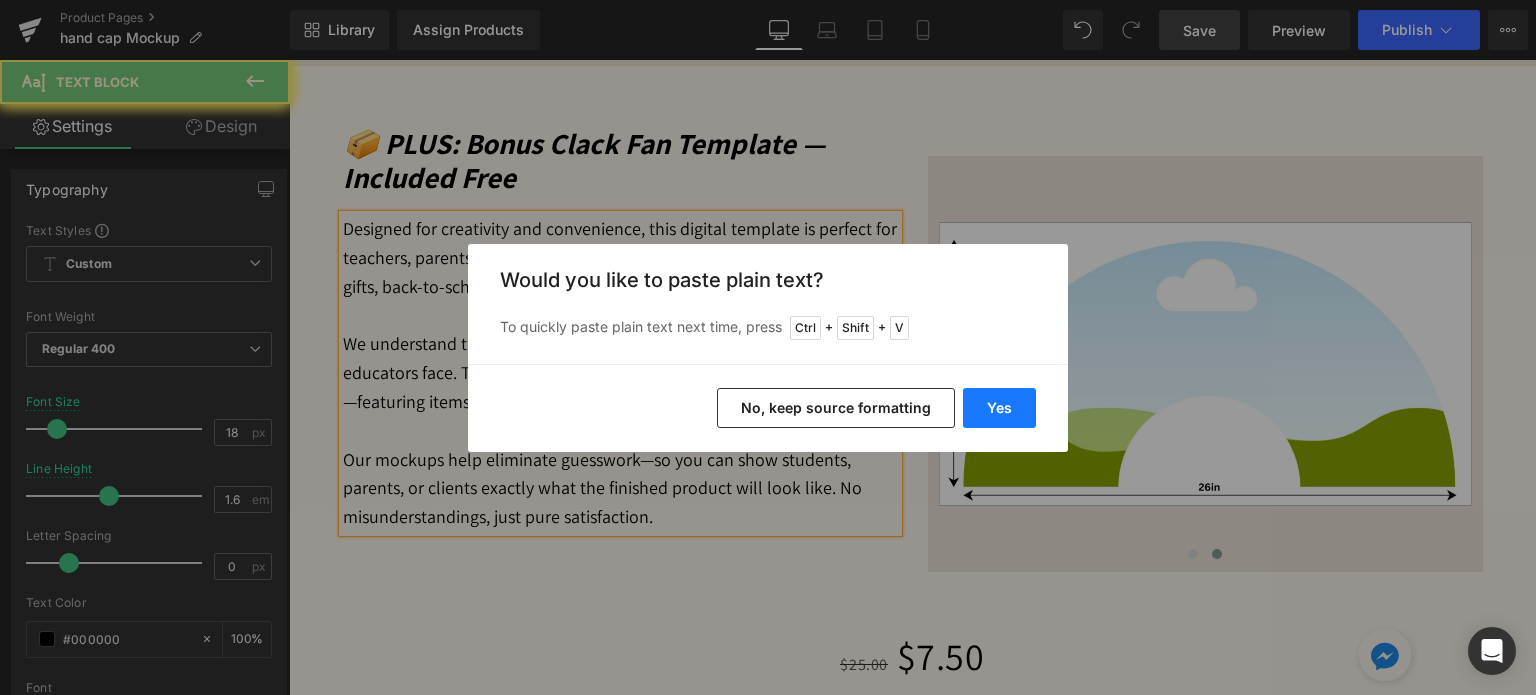 click on "Yes" at bounding box center (999, 408) 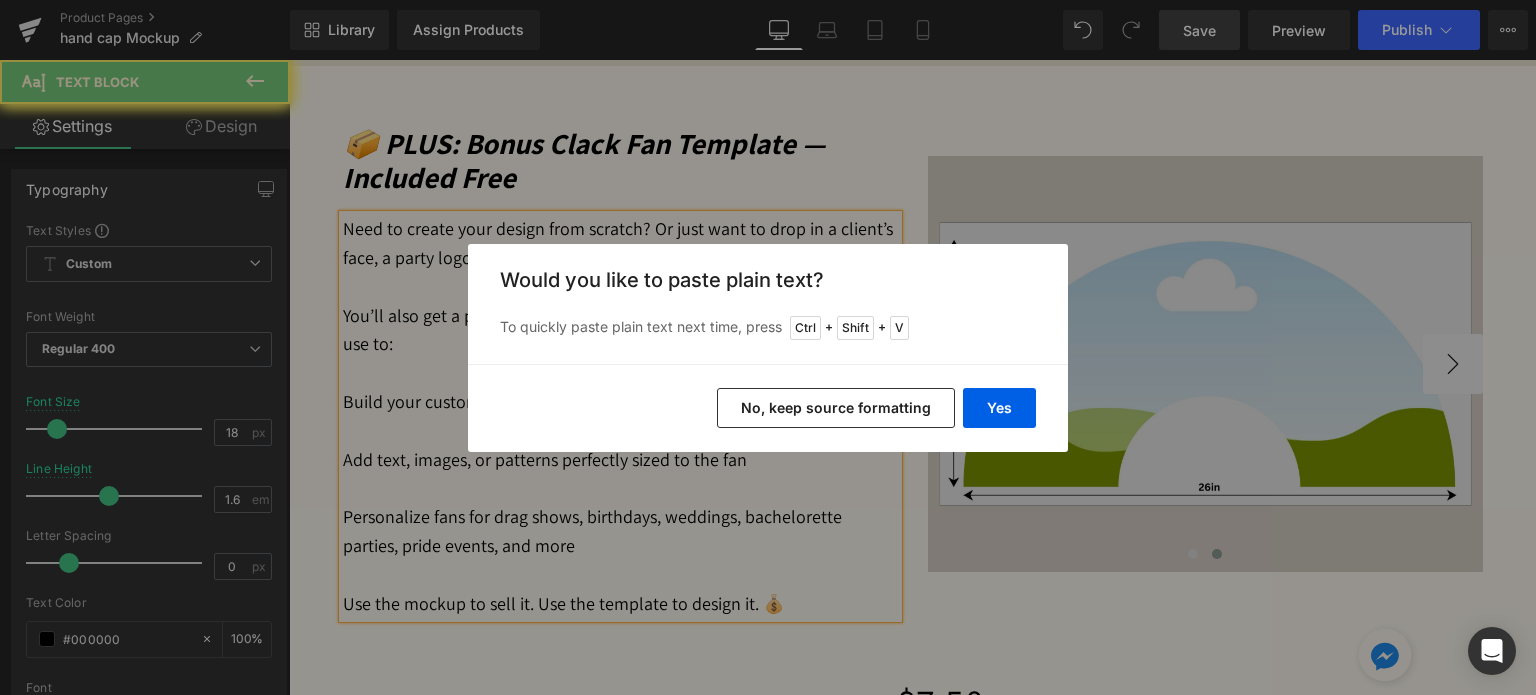 type 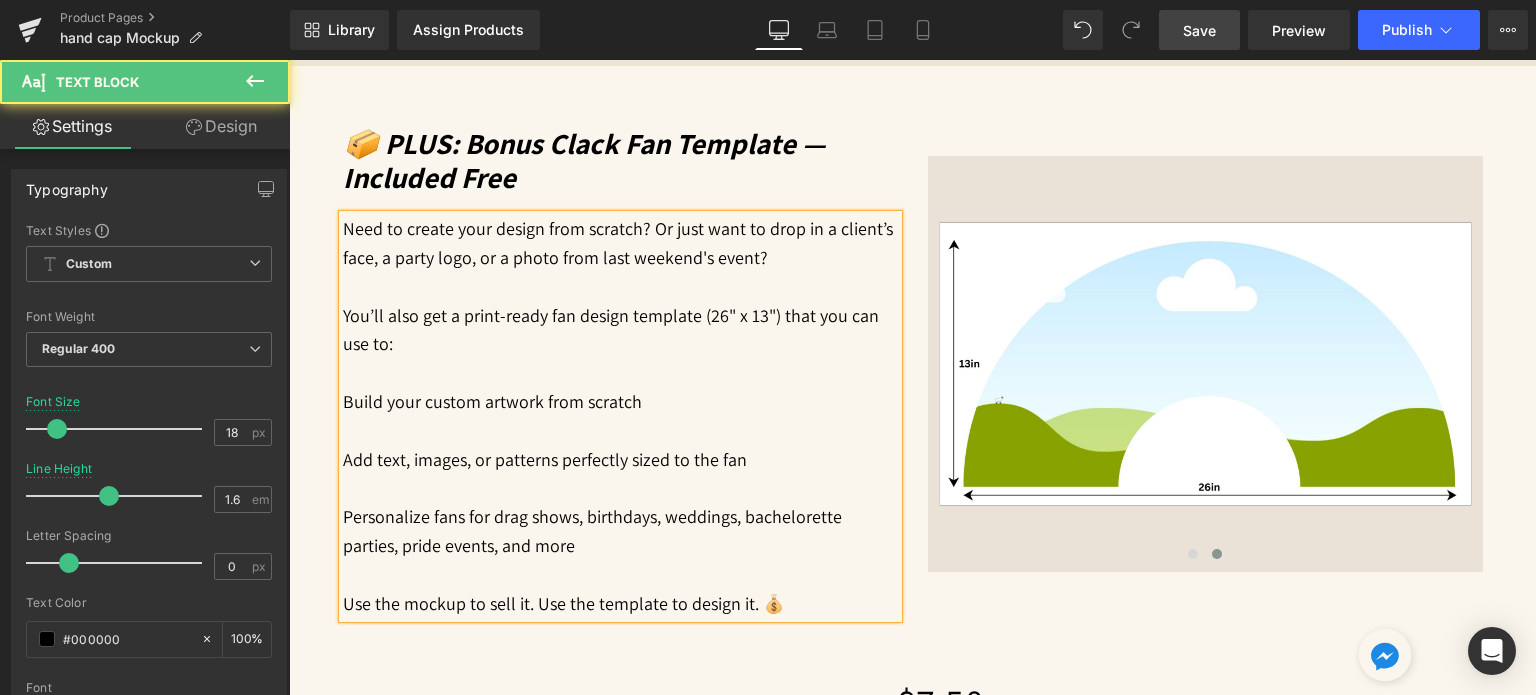 click at bounding box center [620, 287] 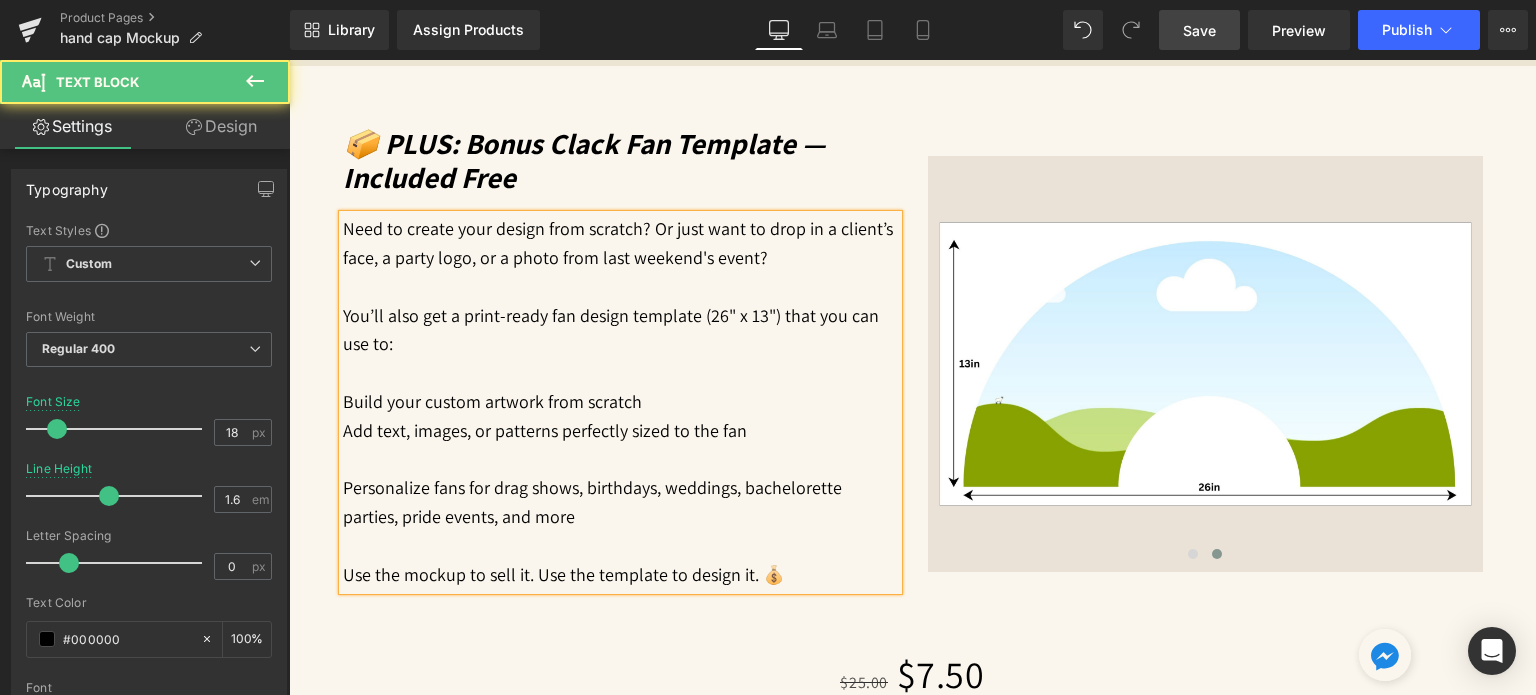 click at bounding box center [620, 460] 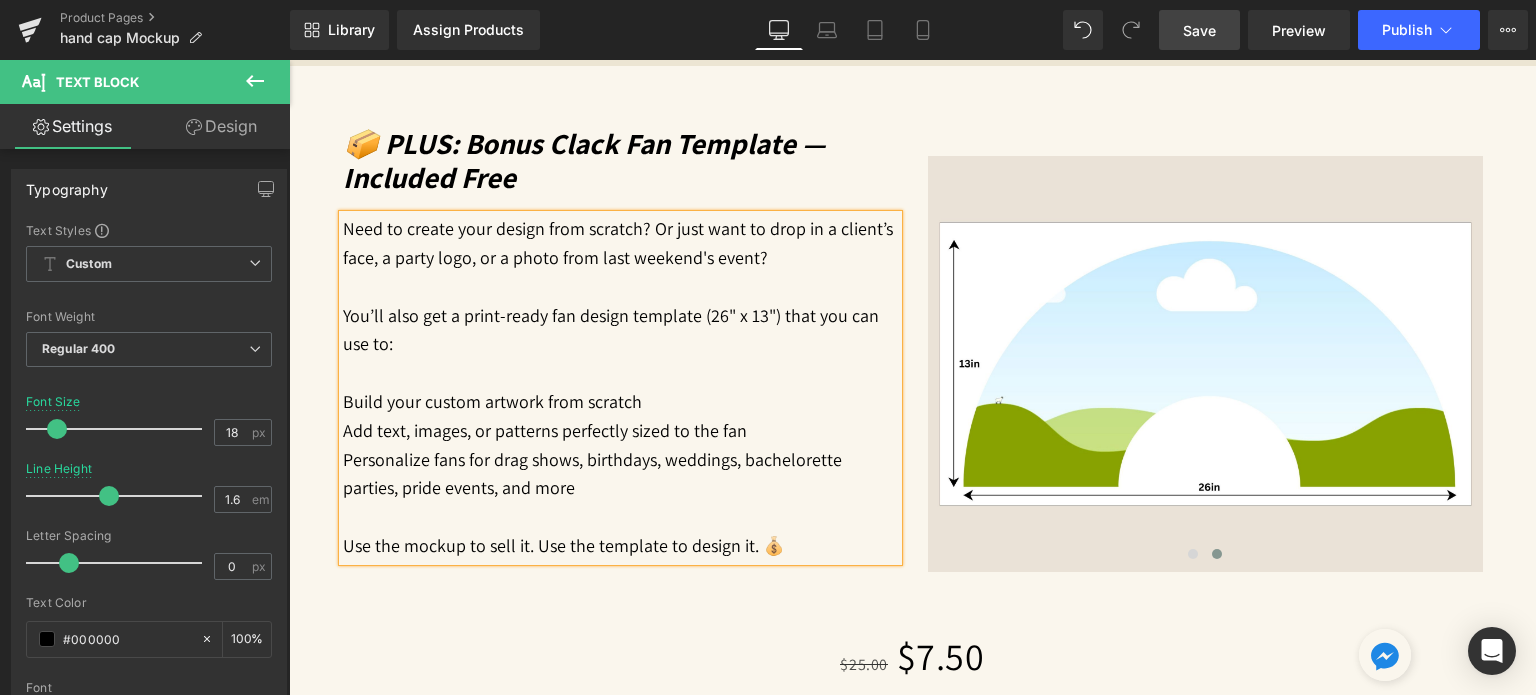 click on "Build your custom artwork from scratch" at bounding box center (620, 402) 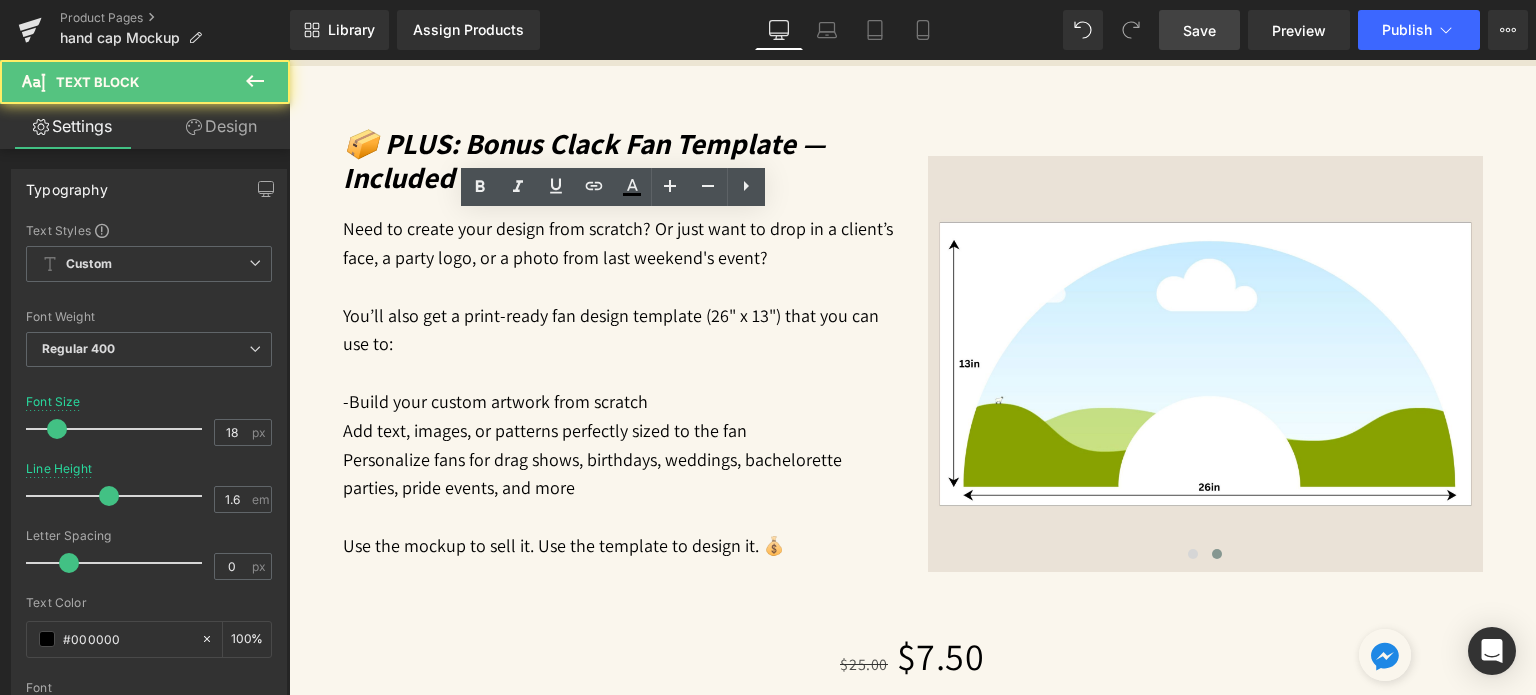 click on "Add text, images, or patterns perfectly sized to the fan" at bounding box center (620, 431) 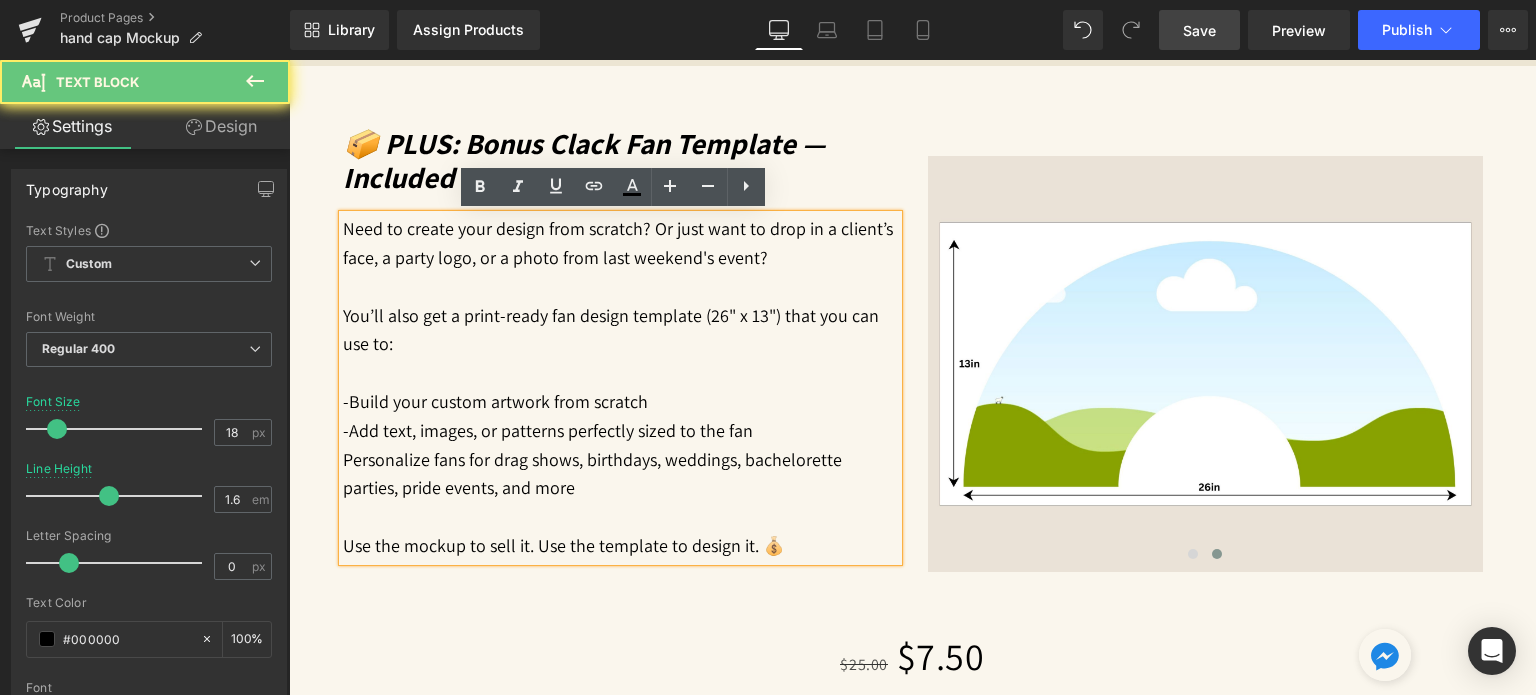 click on "Personalize fans for drag shows, birthdays, weddings, bachelorette parties, pride events, and more" at bounding box center (620, 475) 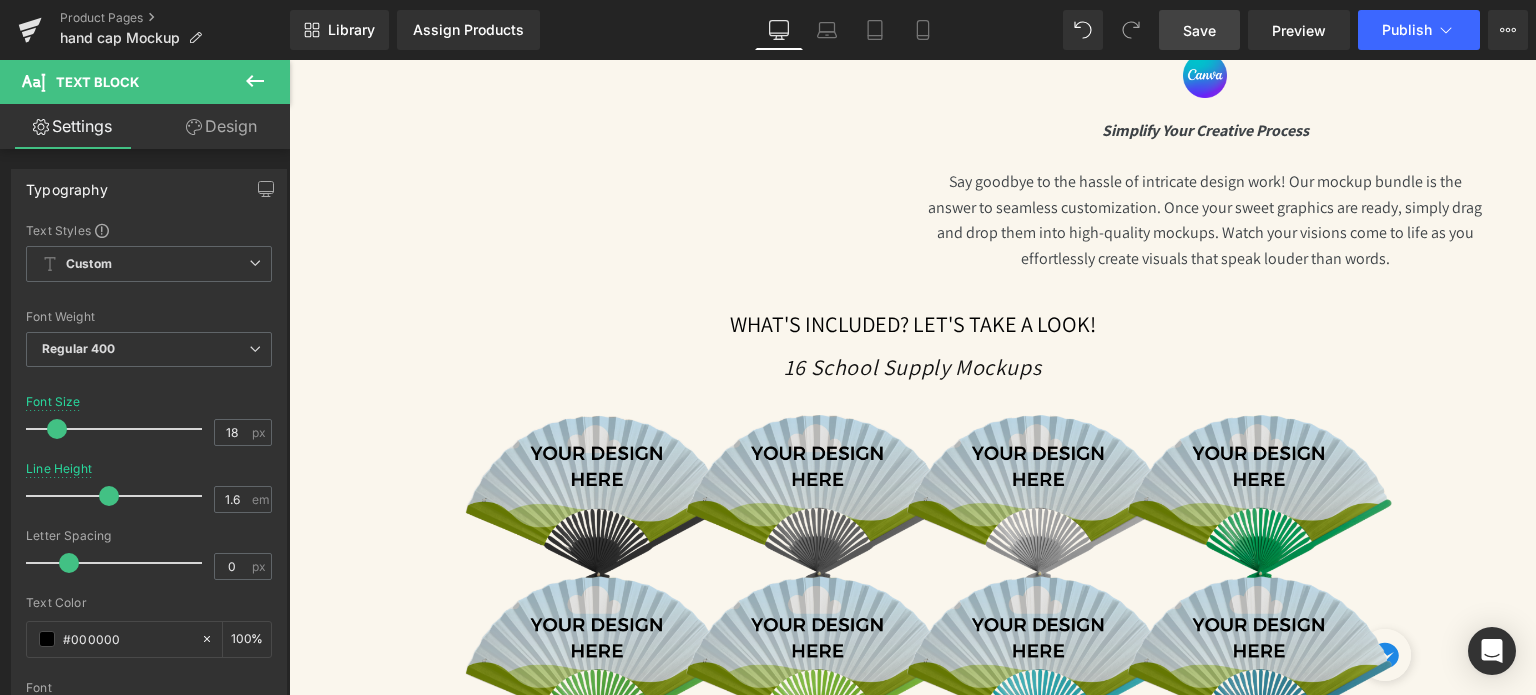 scroll, scrollTop: 1587, scrollLeft: 0, axis: vertical 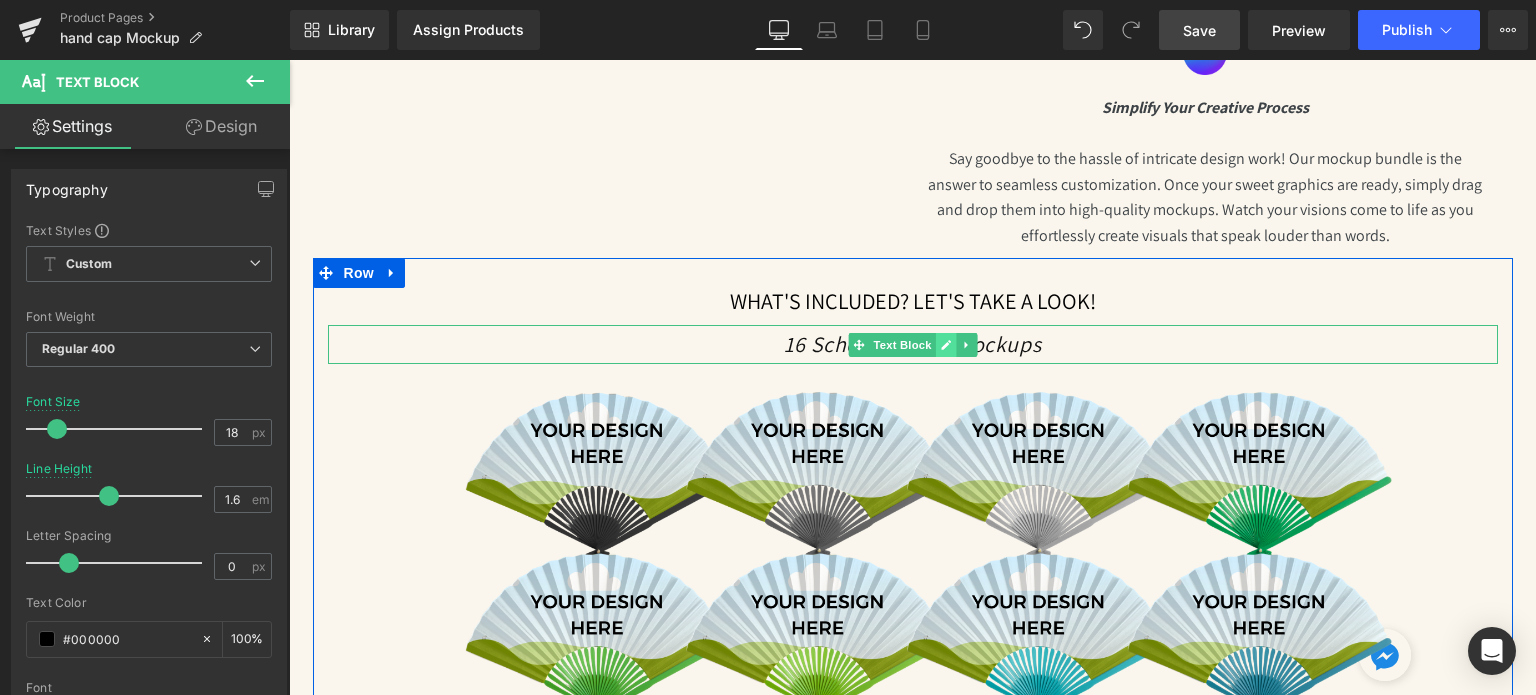 click at bounding box center (945, 345) 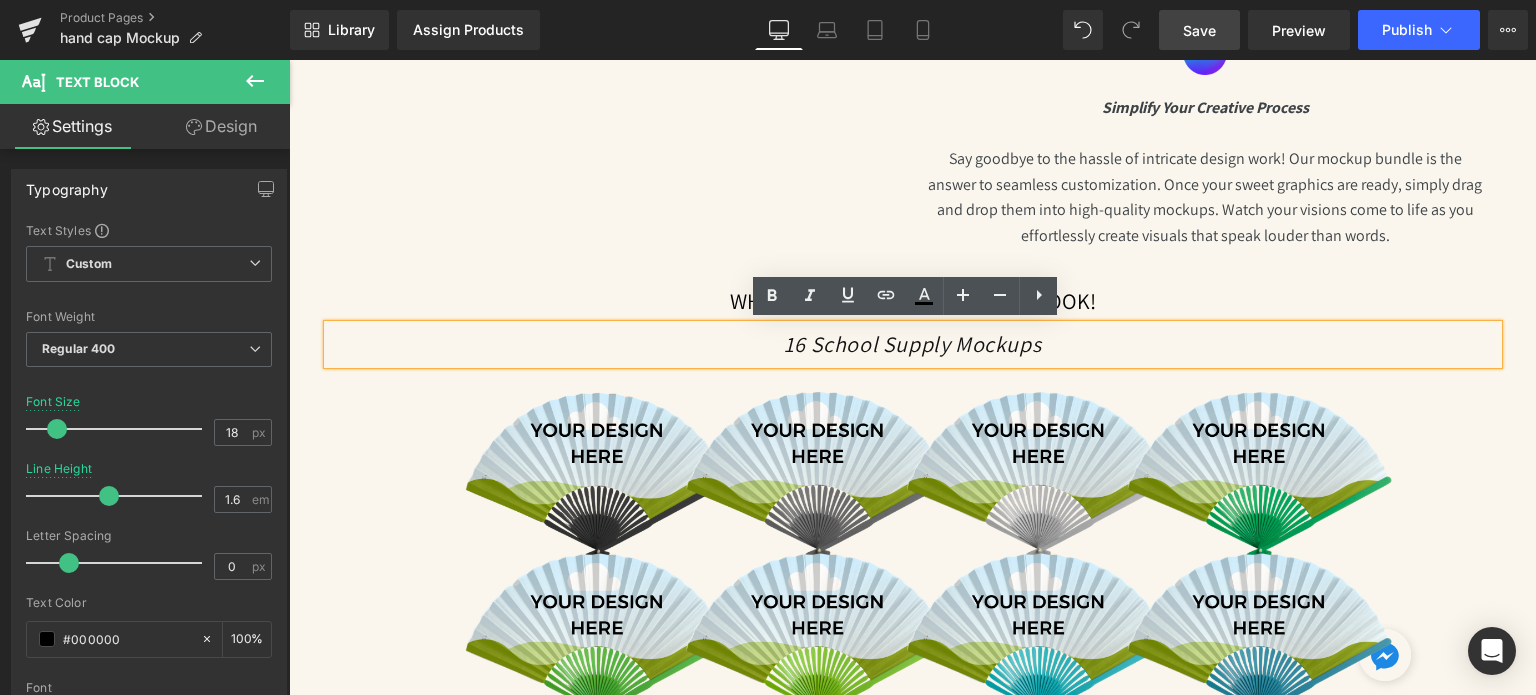 drag, startPoint x: 832, startPoint y: 348, endPoint x: 784, endPoint y: 341, distance: 48.507732 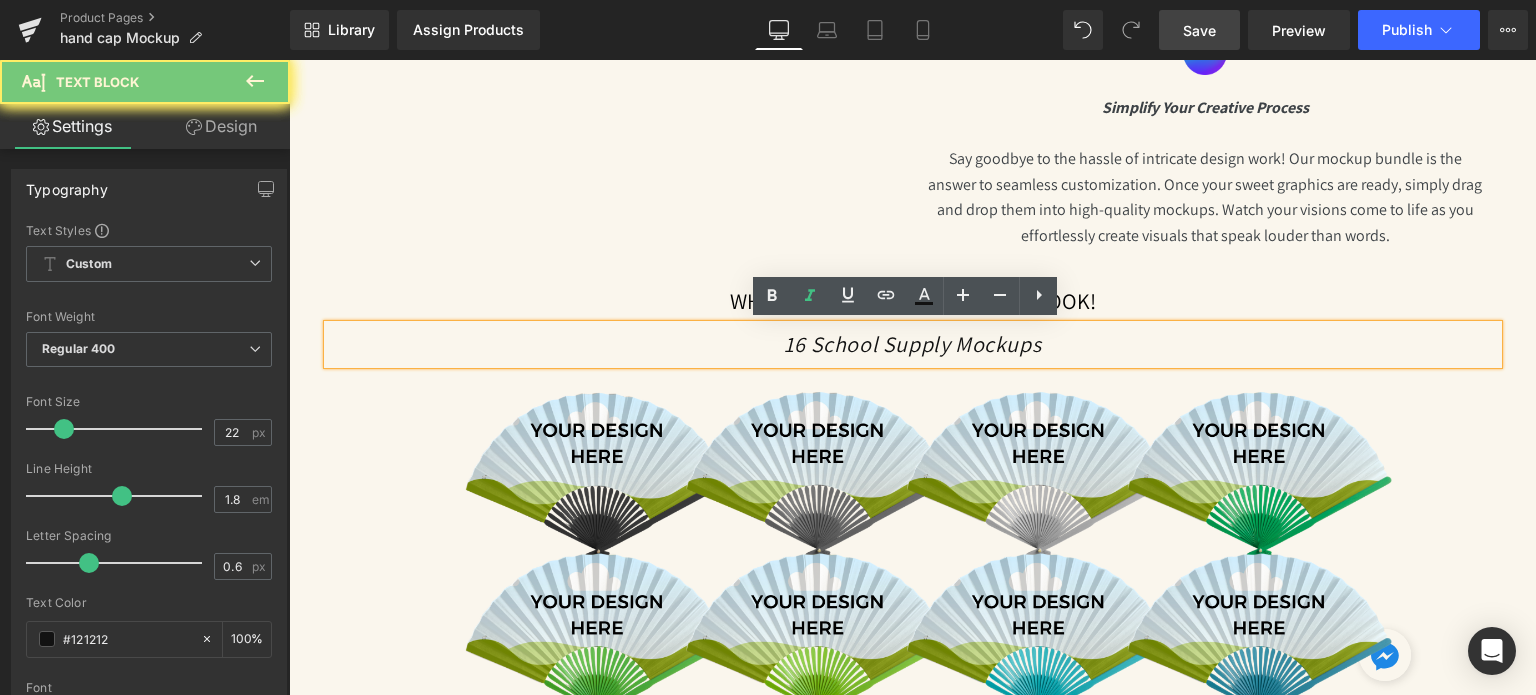 drag, startPoint x: 780, startPoint y: 342, endPoint x: 802, endPoint y: 344, distance: 22.090721 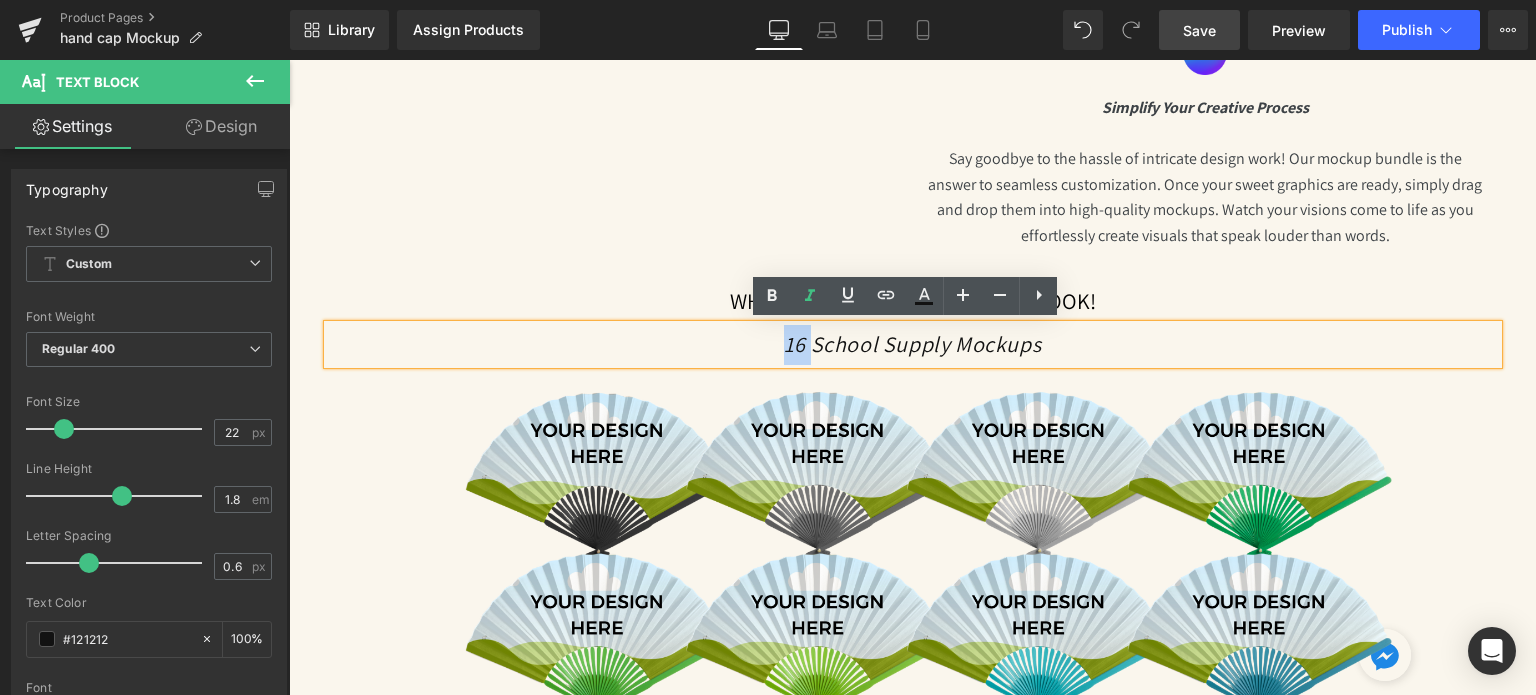 type 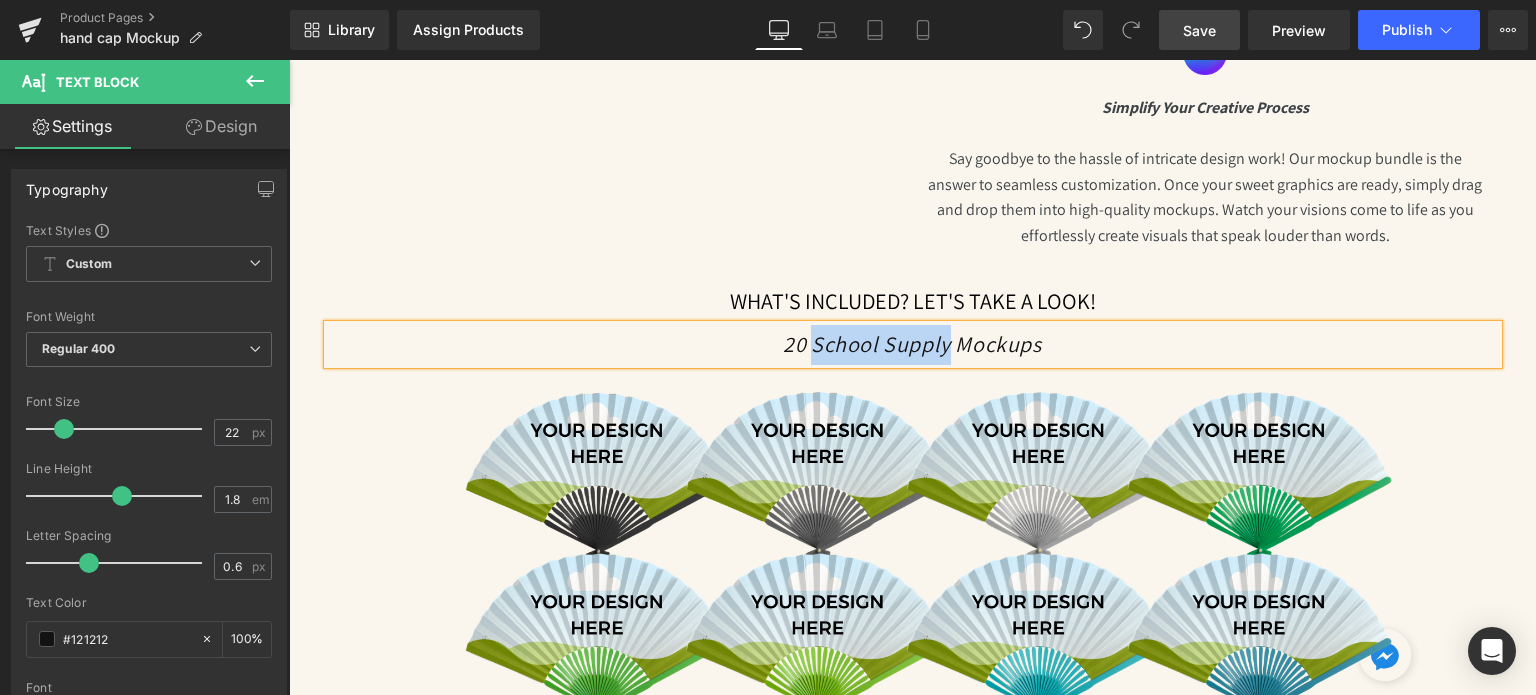 drag, startPoint x: 806, startPoint y: 343, endPoint x: 943, endPoint y: 342, distance: 137.00365 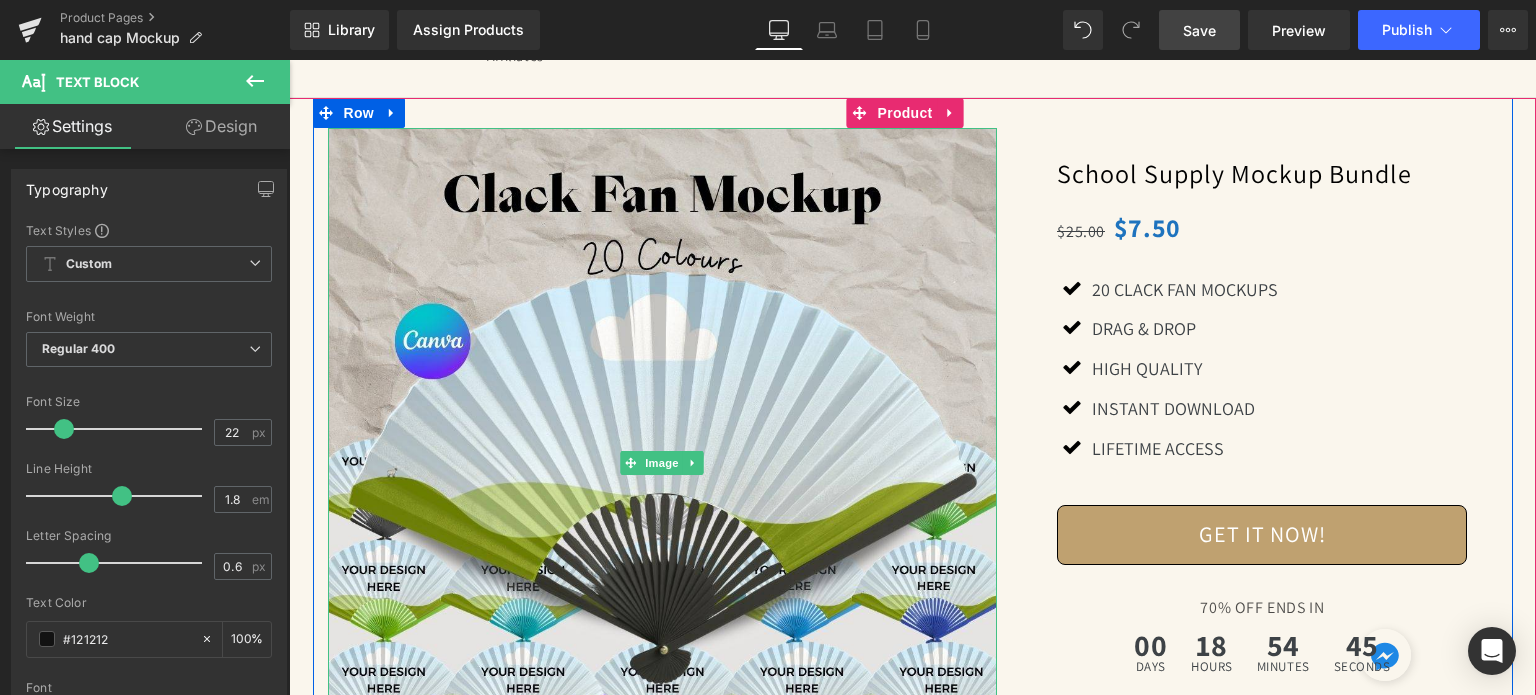 scroll, scrollTop: 0, scrollLeft: 0, axis: both 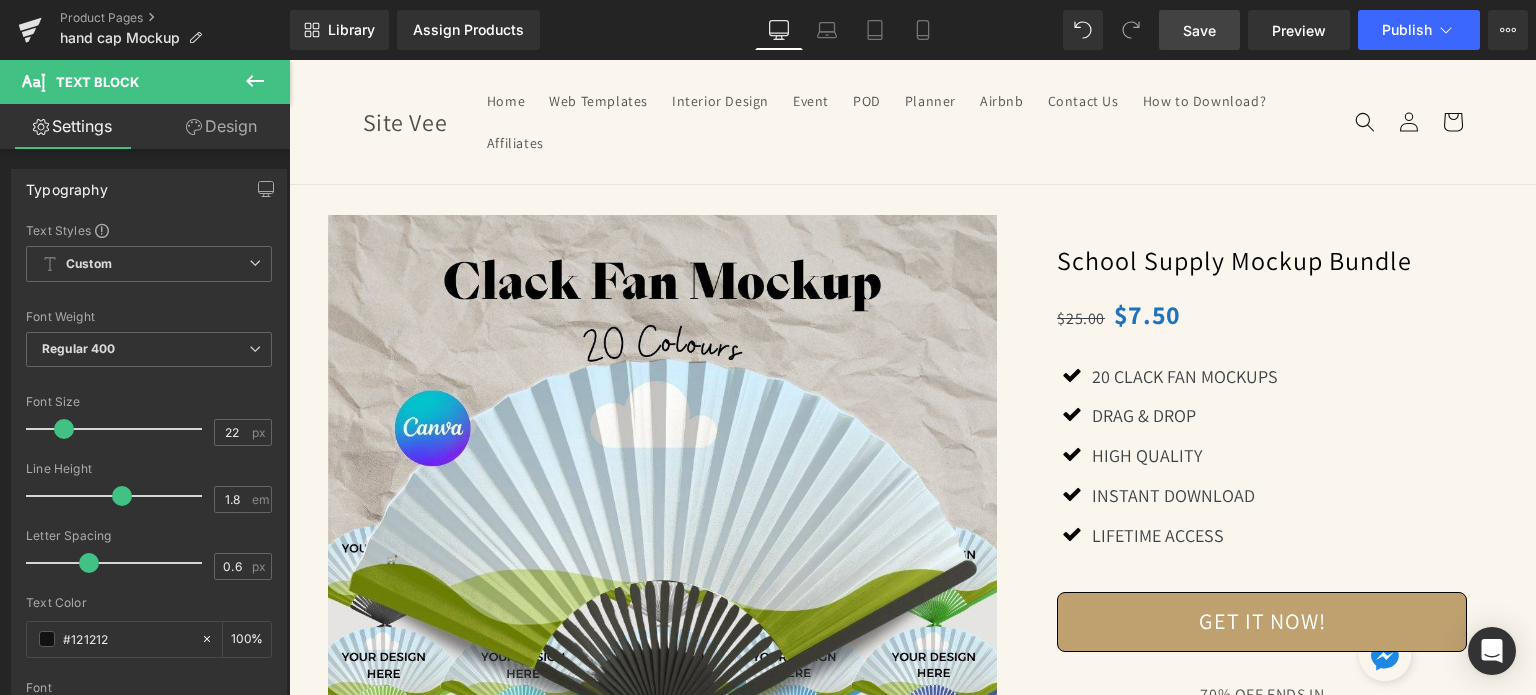 click on "Save" at bounding box center (1199, 30) 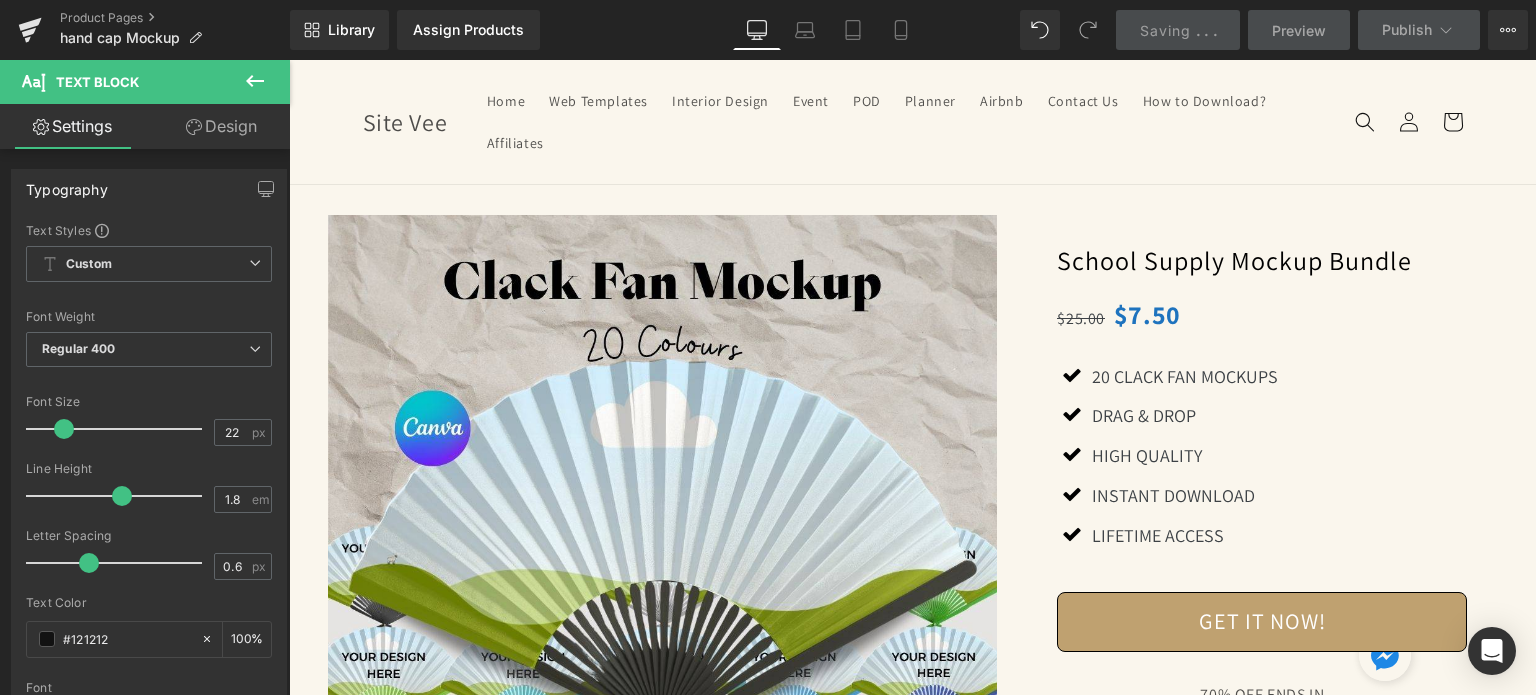 scroll, scrollTop: 100, scrollLeft: 0, axis: vertical 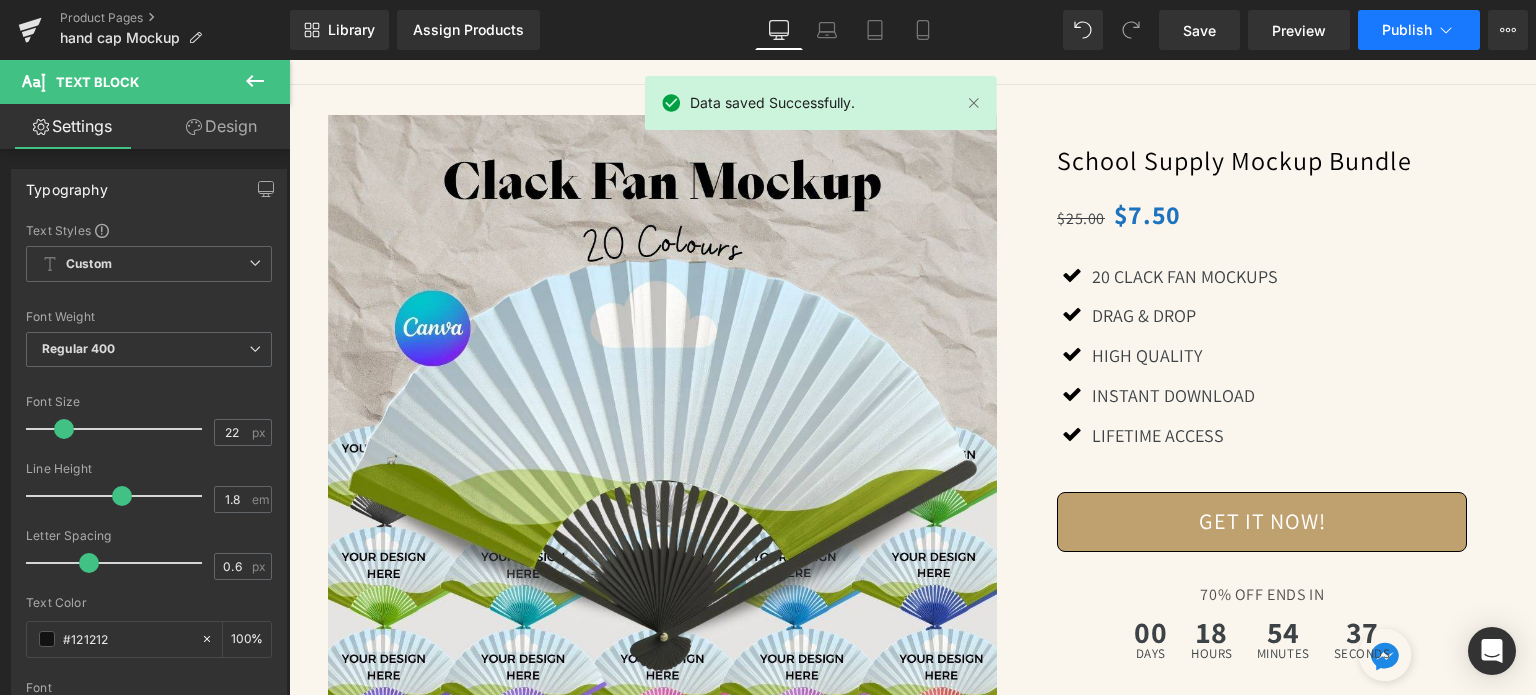 click on "Publish" at bounding box center (1407, 30) 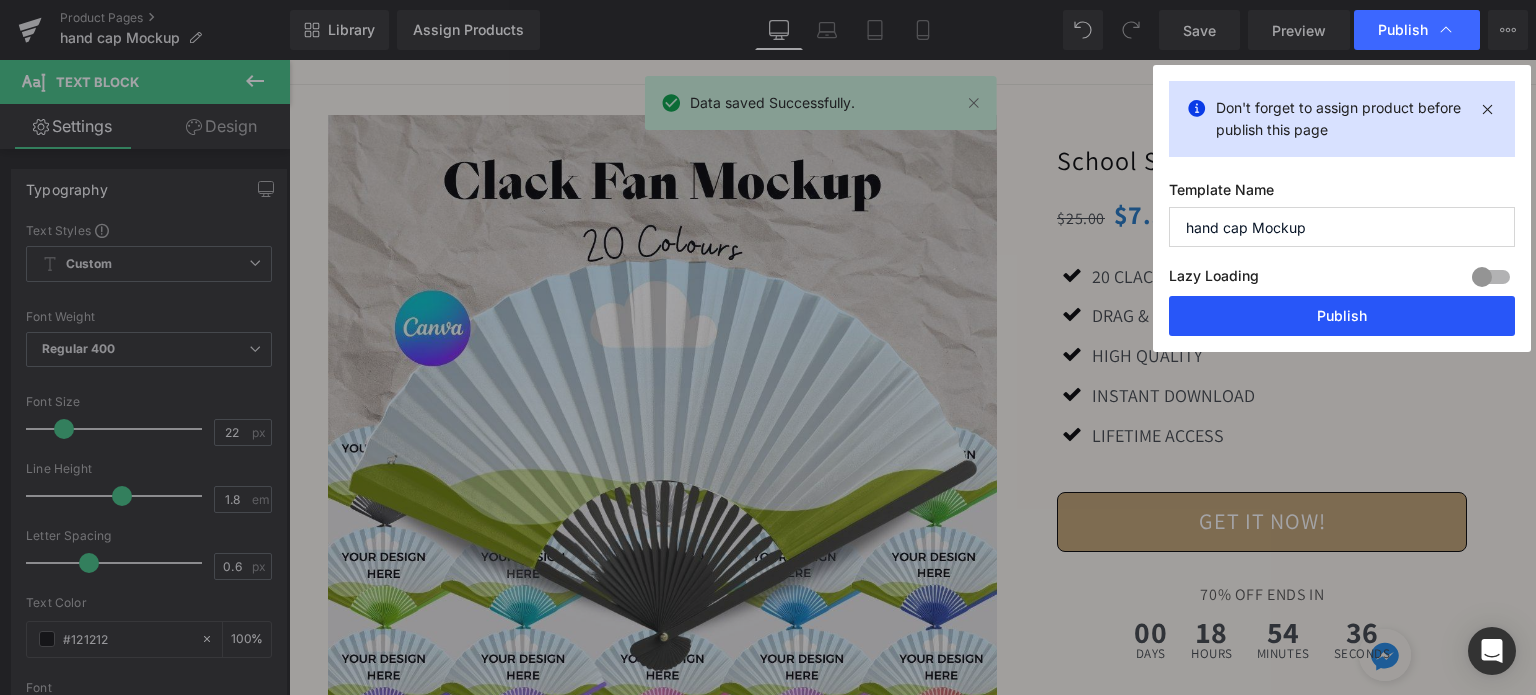 drag, startPoint x: 1354, startPoint y: 311, endPoint x: 701, endPoint y: 227, distance: 658.3806 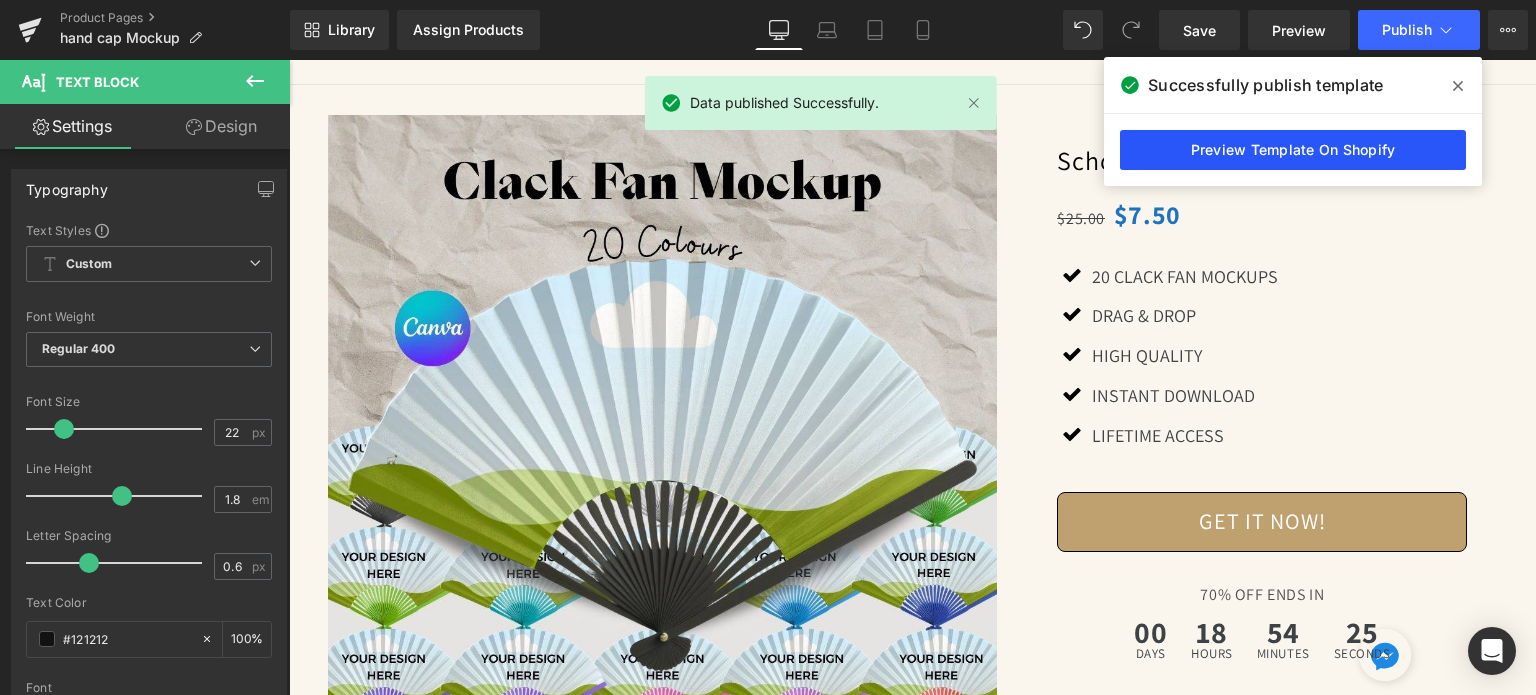 click on "Preview Template On Shopify" at bounding box center [1293, 150] 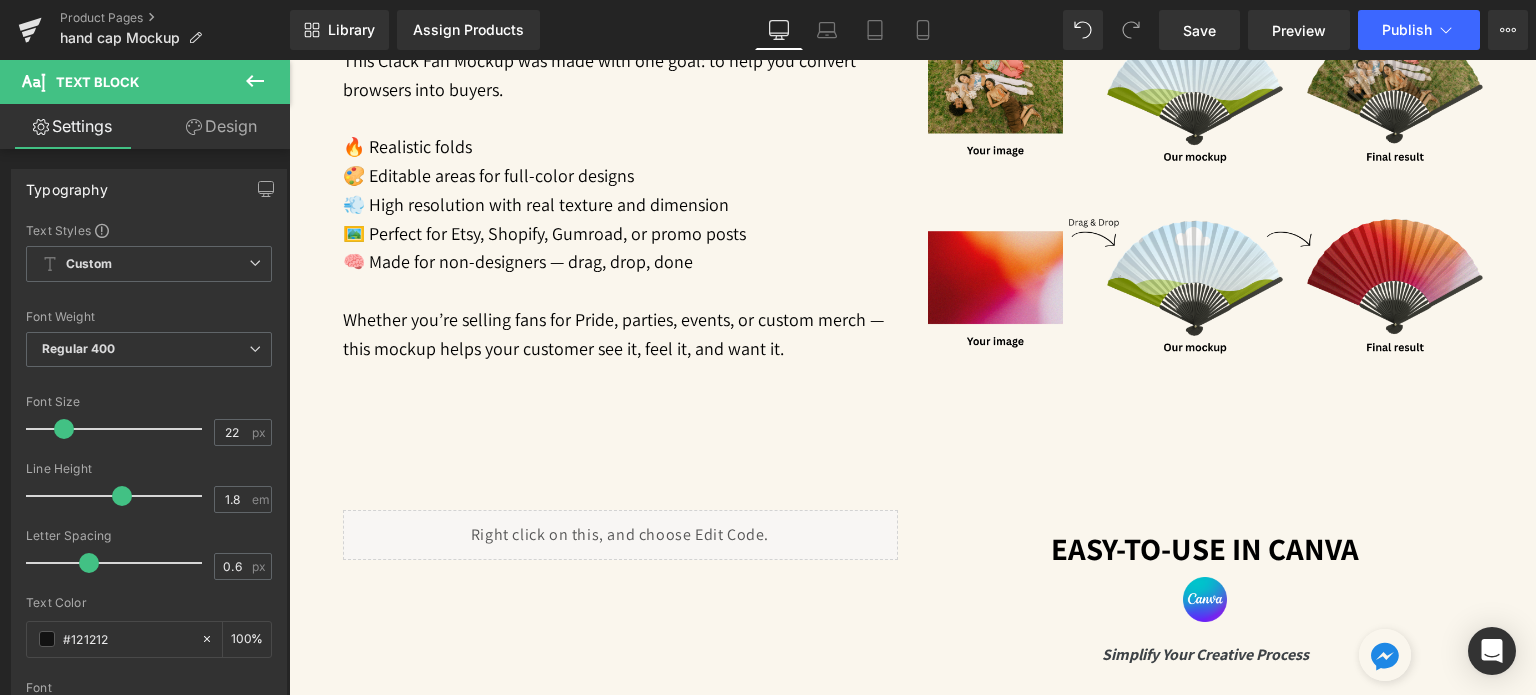 scroll, scrollTop: 1300, scrollLeft: 0, axis: vertical 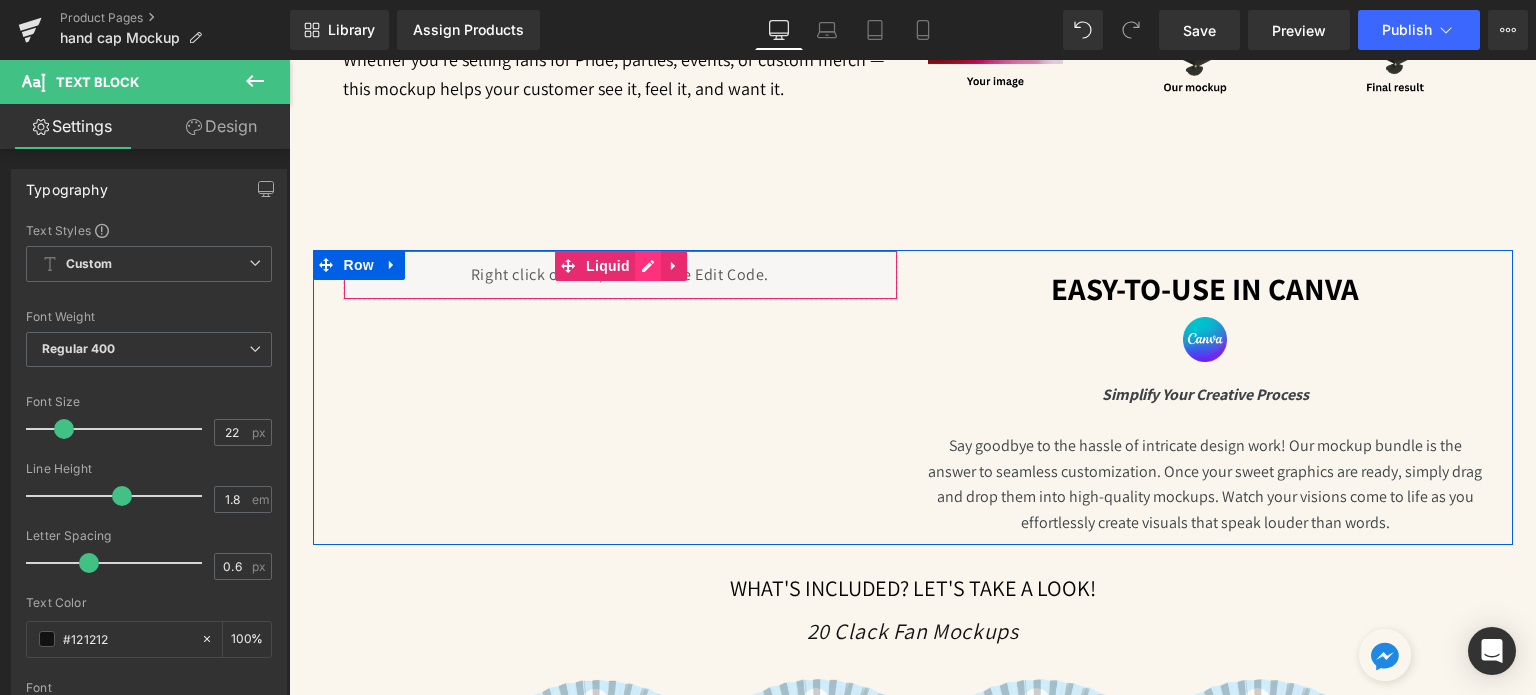 click on "Liquid" at bounding box center [620, 275] 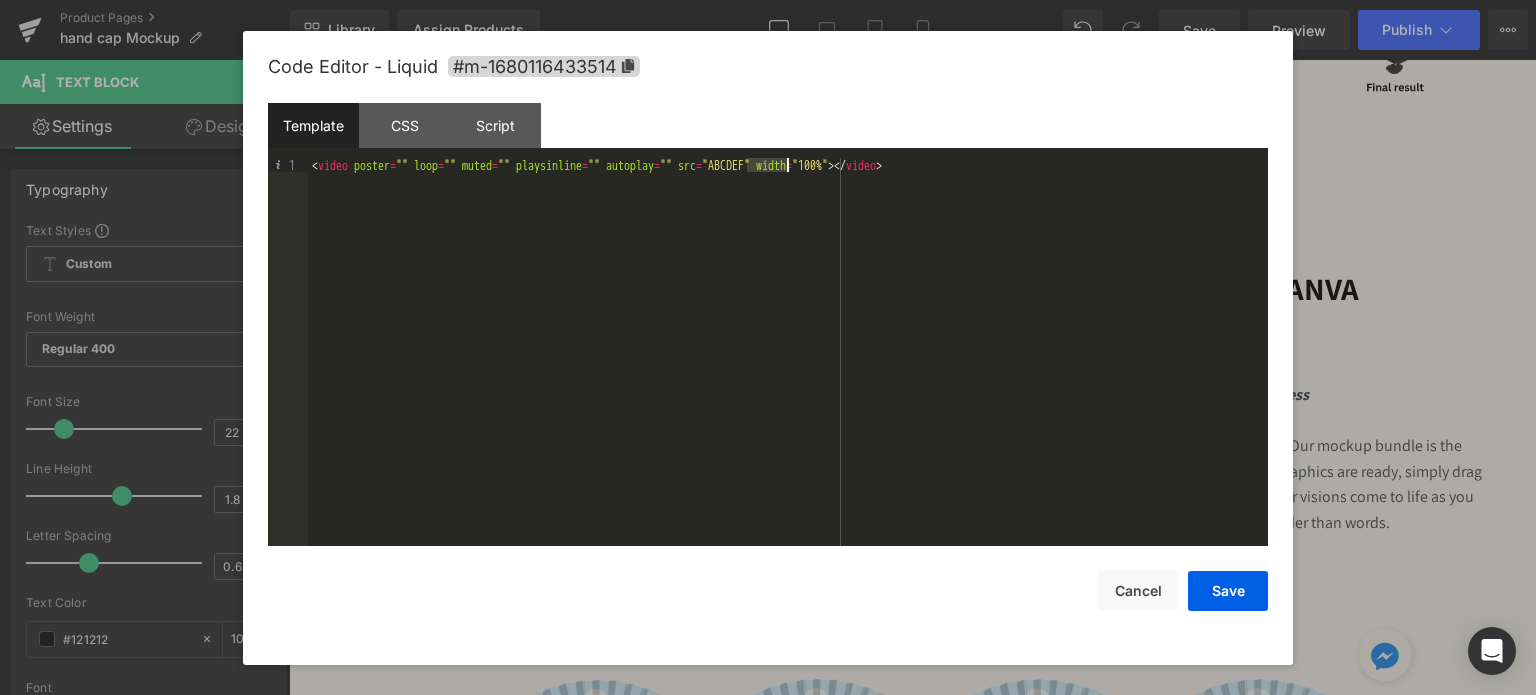 drag, startPoint x: 748, startPoint y: 167, endPoint x: 787, endPoint y: 171, distance: 39.20459 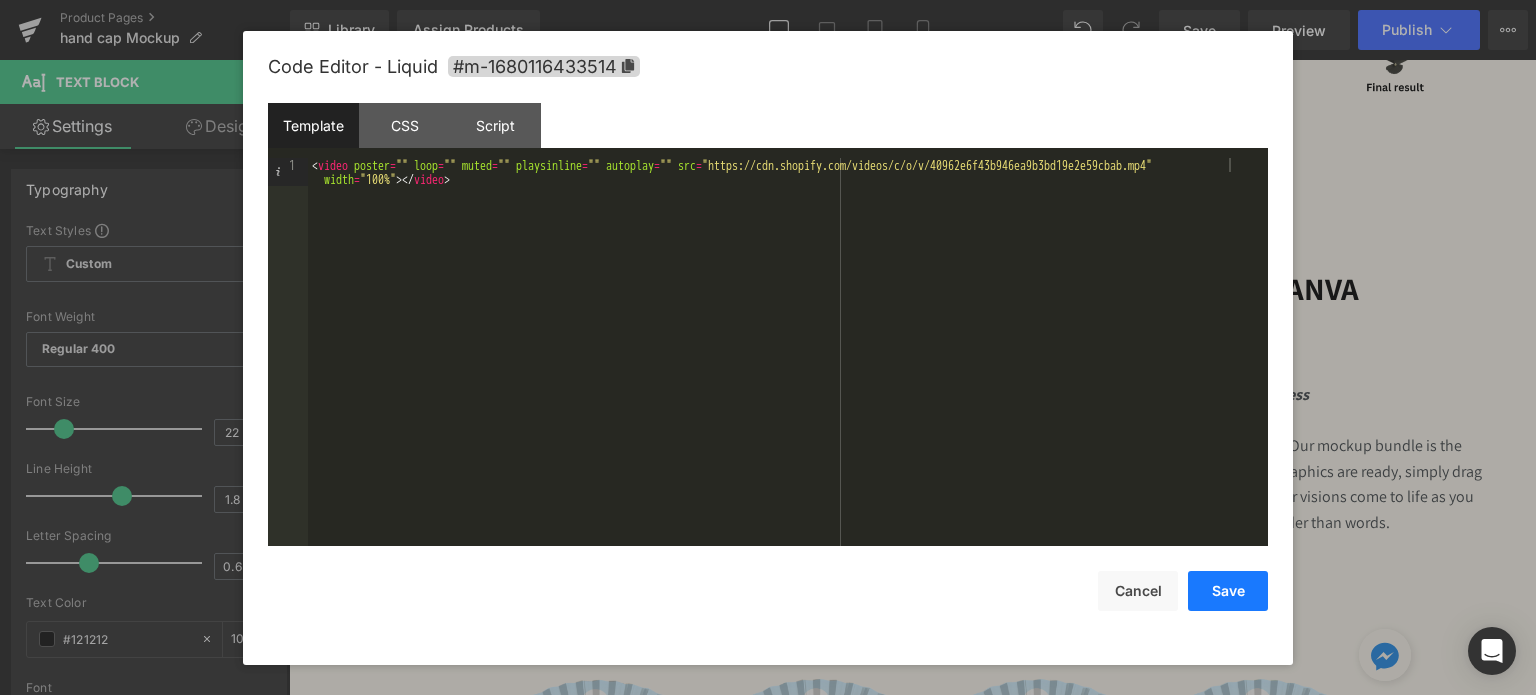 click on "Save" at bounding box center (1228, 591) 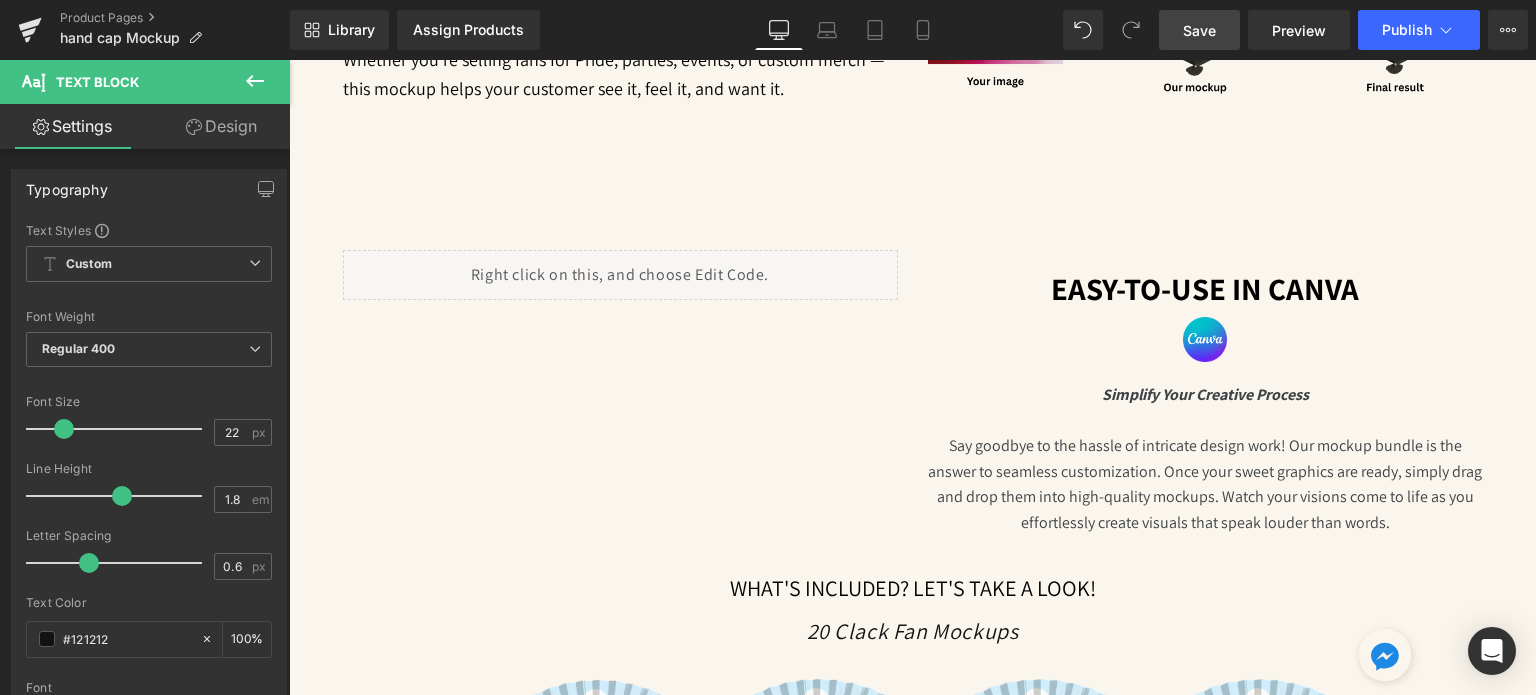 drag, startPoint x: 1188, startPoint y: 39, endPoint x: 379, endPoint y: 204, distance: 825.6549 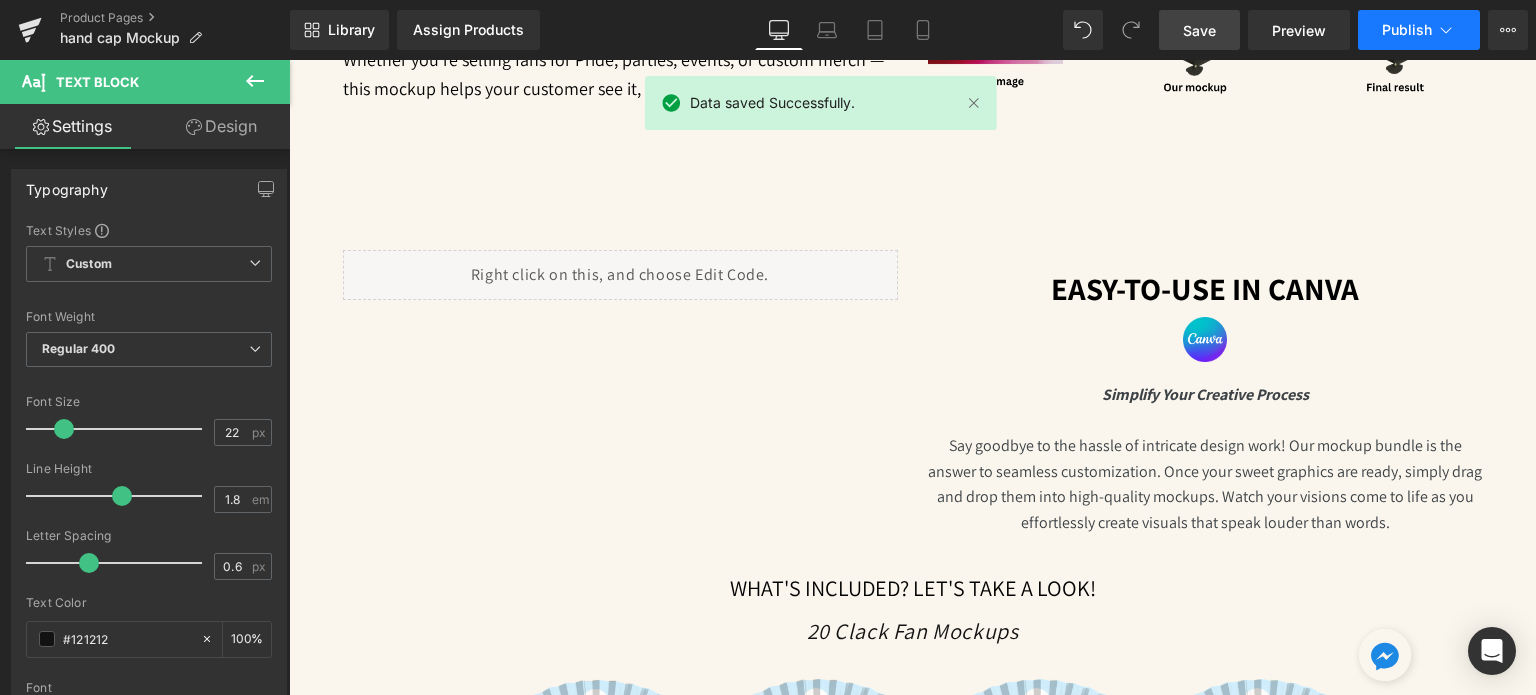 click on "Publish" at bounding box center (1407, 30) 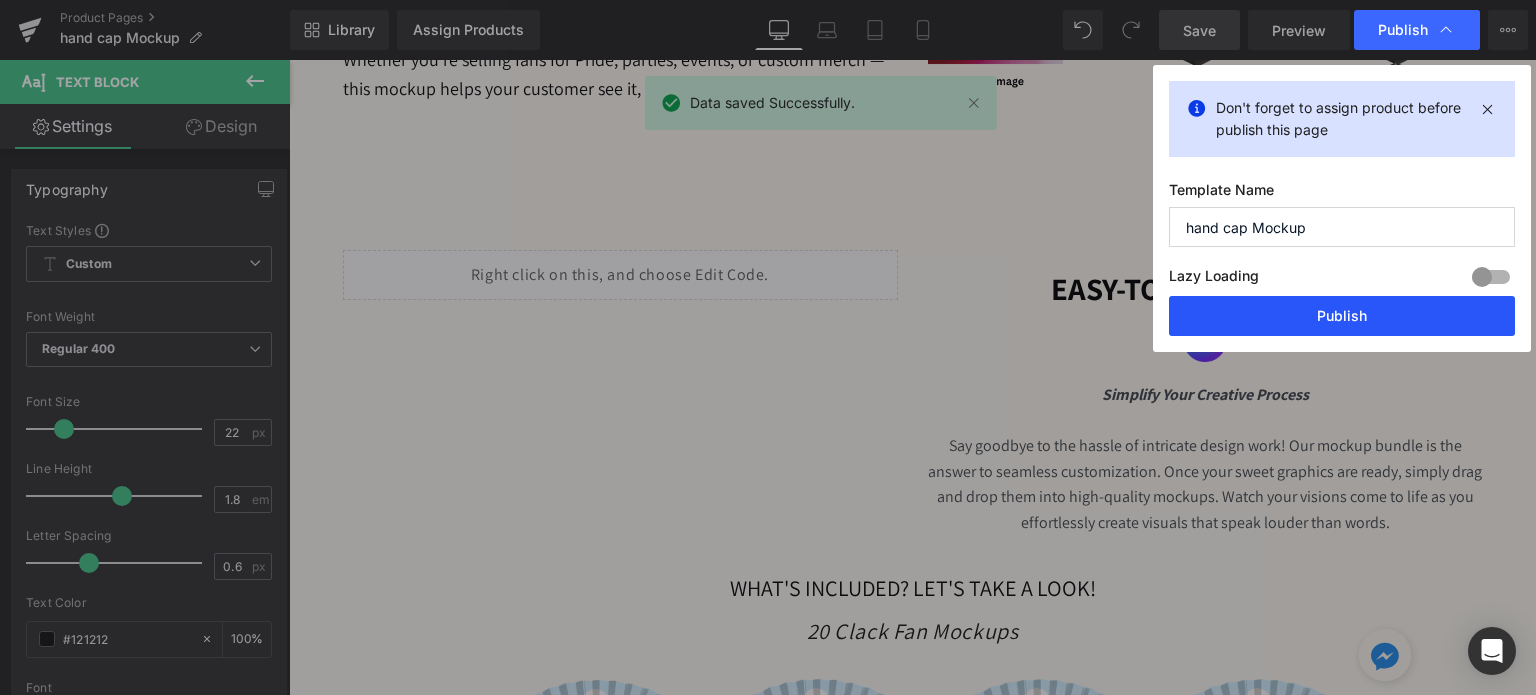 drag, startPoint x: 1347, startPoint y: 315, endPoint x: 700, endPoint y: 202, distance: 656.7937 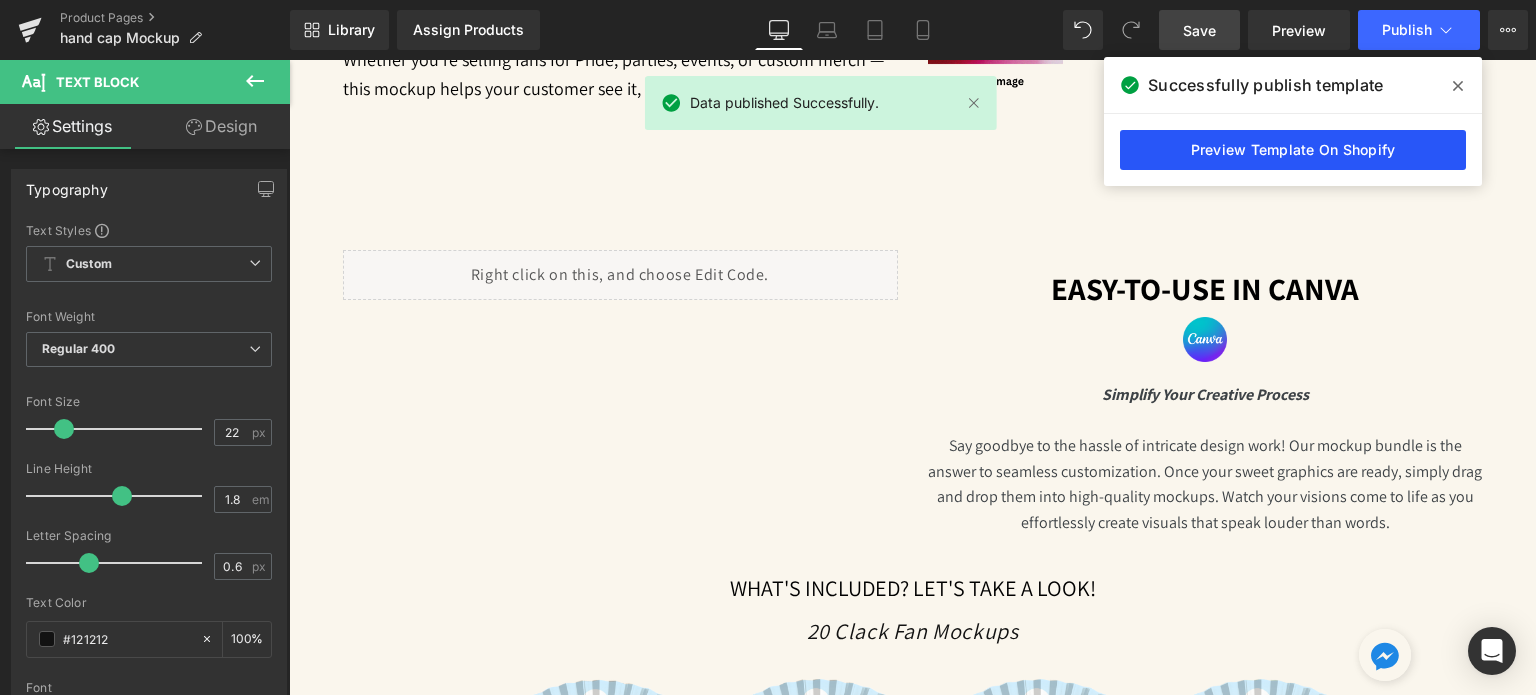 click on "Preview Template On Shopify" at bounding box center [1293, 150] 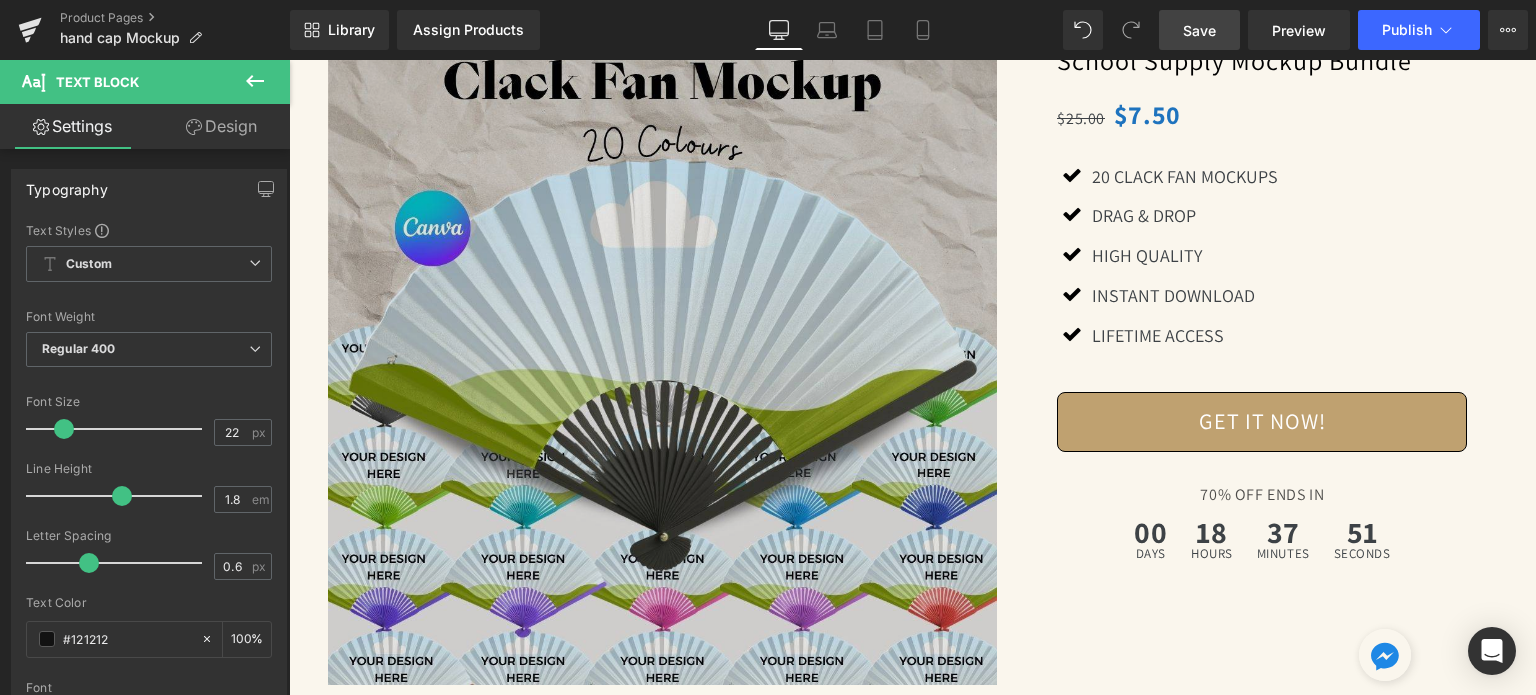 scroll, scrollTop: 0, scrollLeft: 0, axis: both 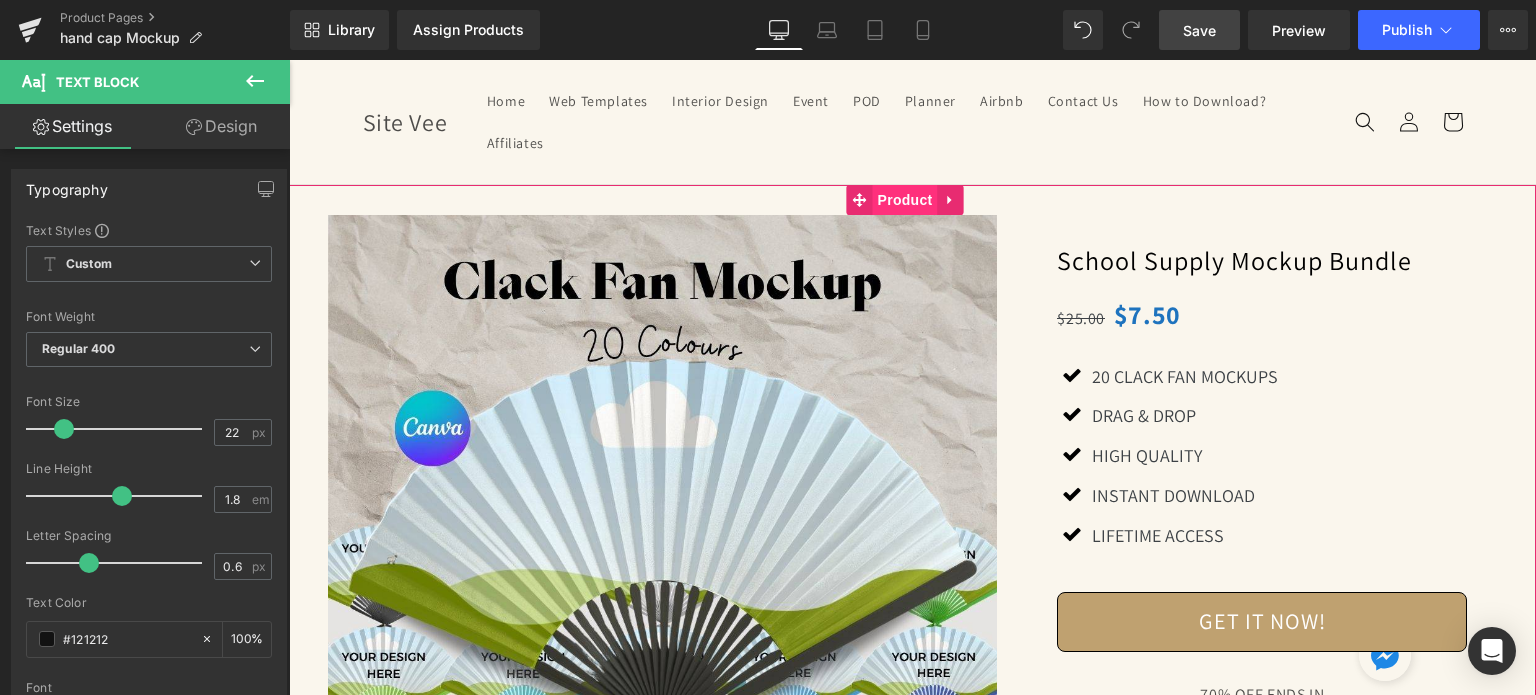 click on "Product" at bounding box center [905, 200] 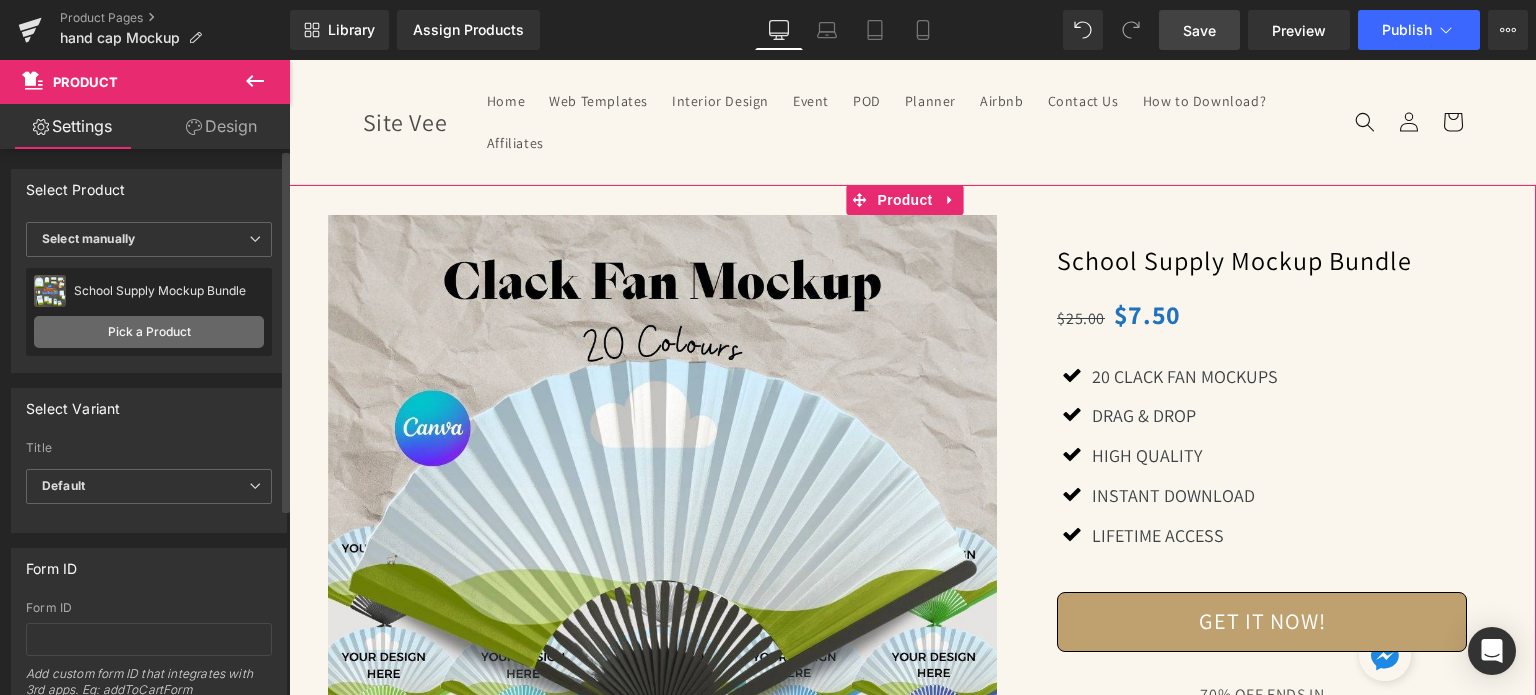 click on "Pick a Product" at bounding box center (149, 332) 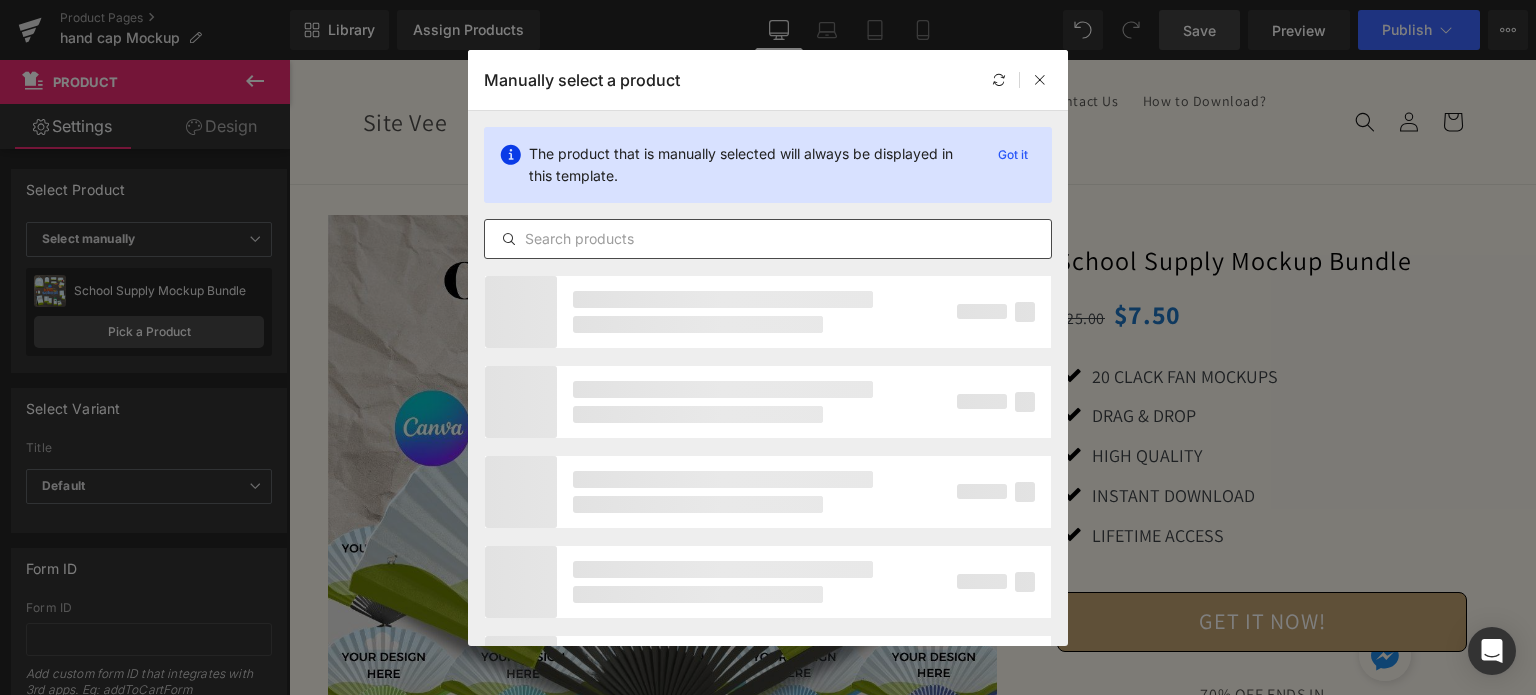 click at bounding box center [768, 239] 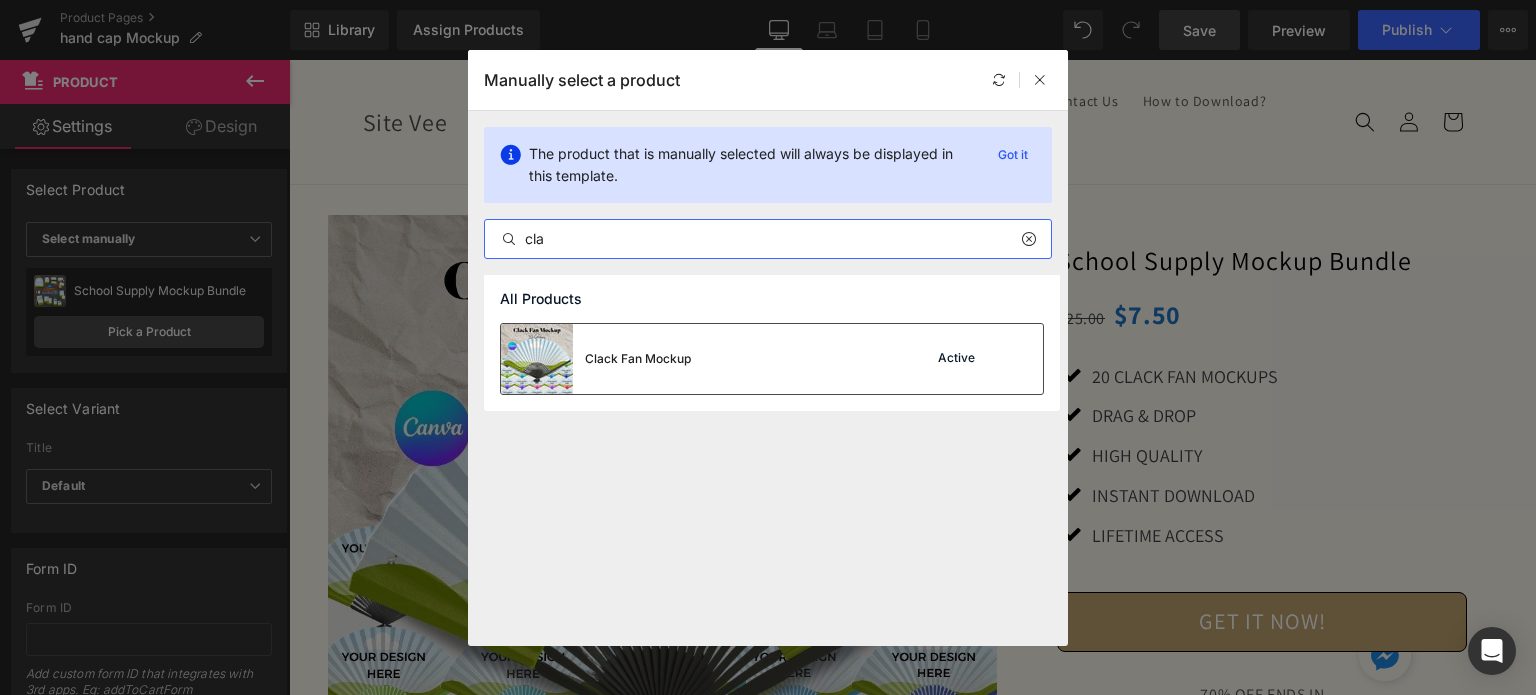 type on "cla" 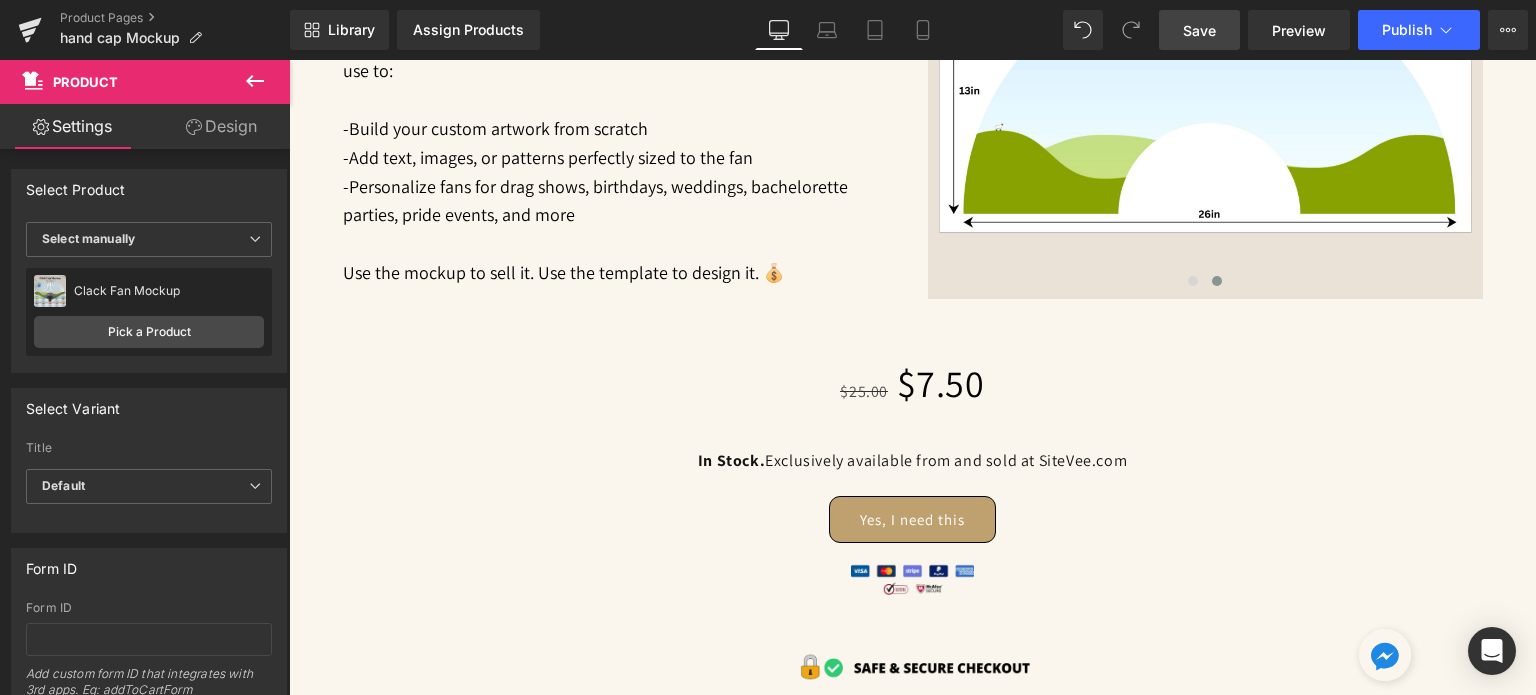 scroll, scrollTop: 3800, scrollLeft: 0, axis: vertical 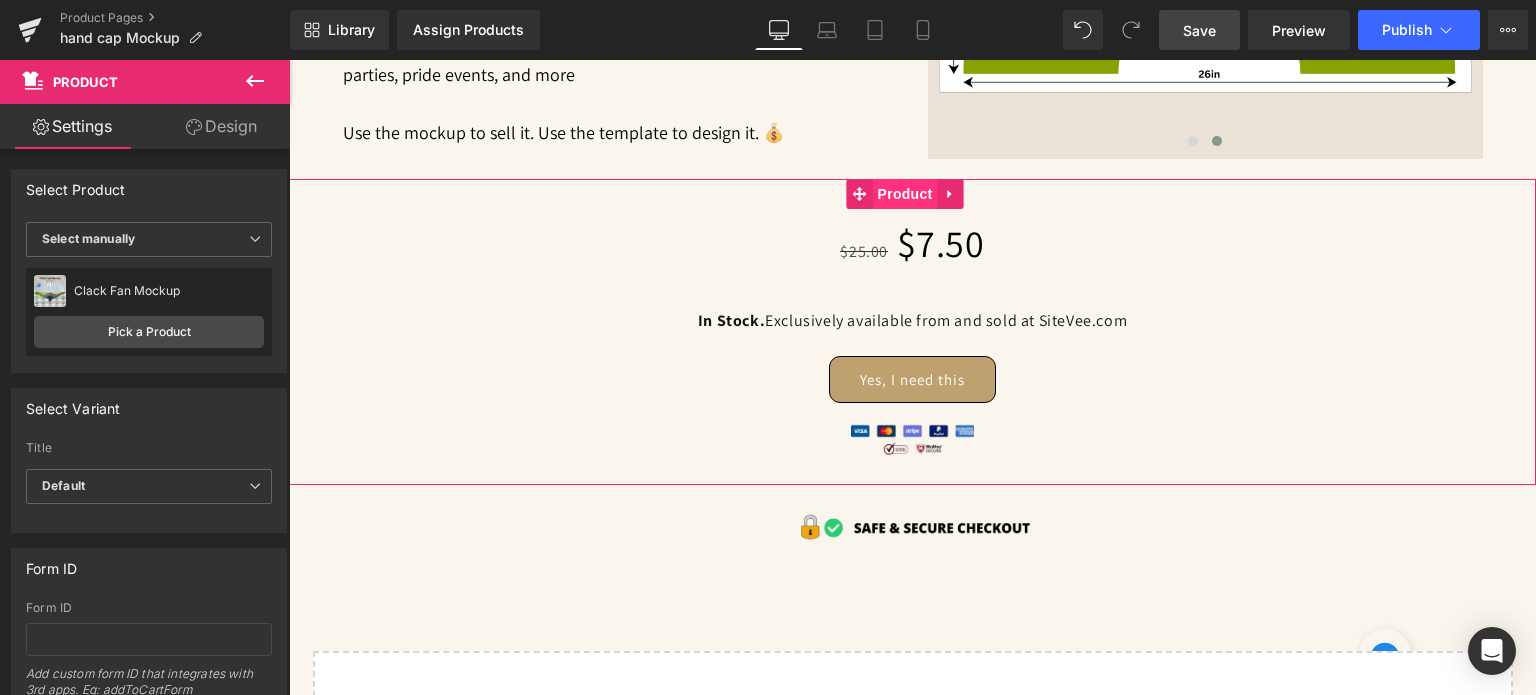 click on "Product" at bounding box center (905, 194) 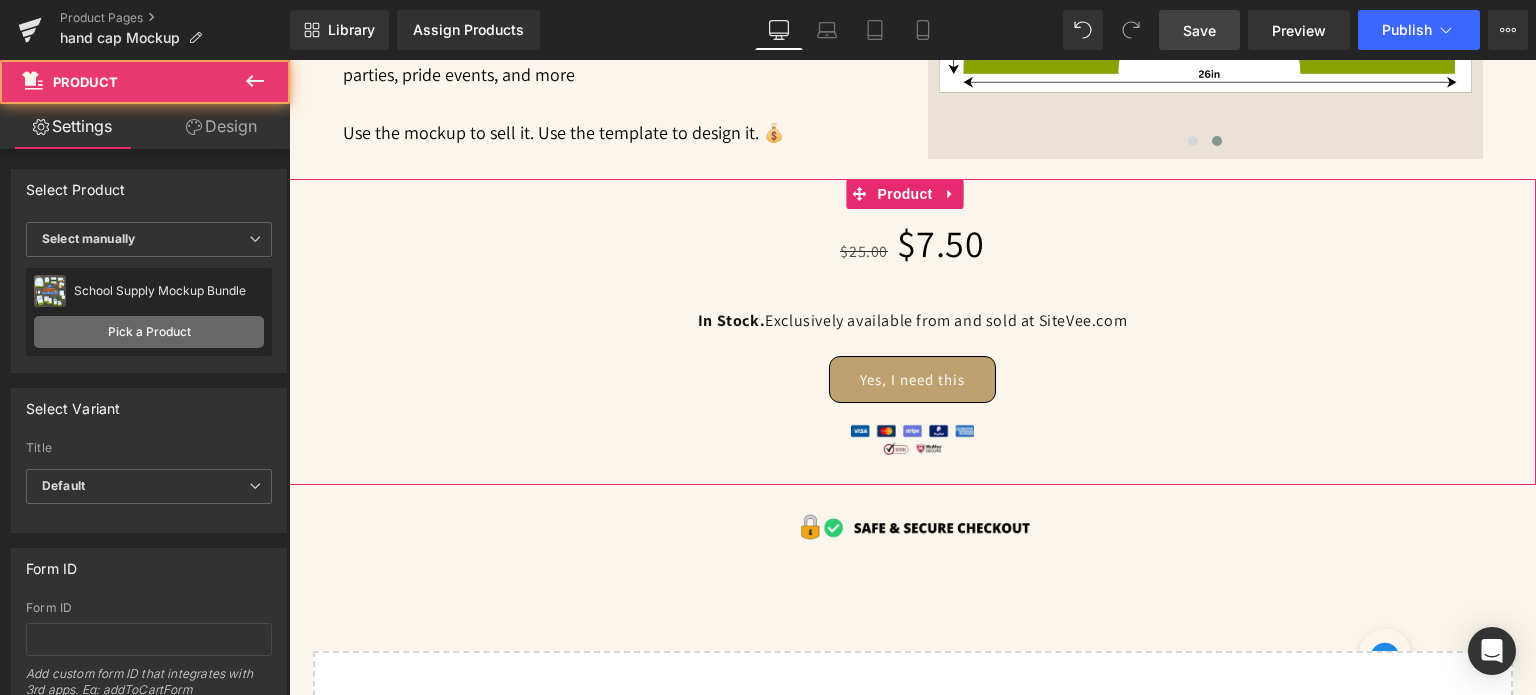 click on "Pick a Product" at bounding box center (149, 332) 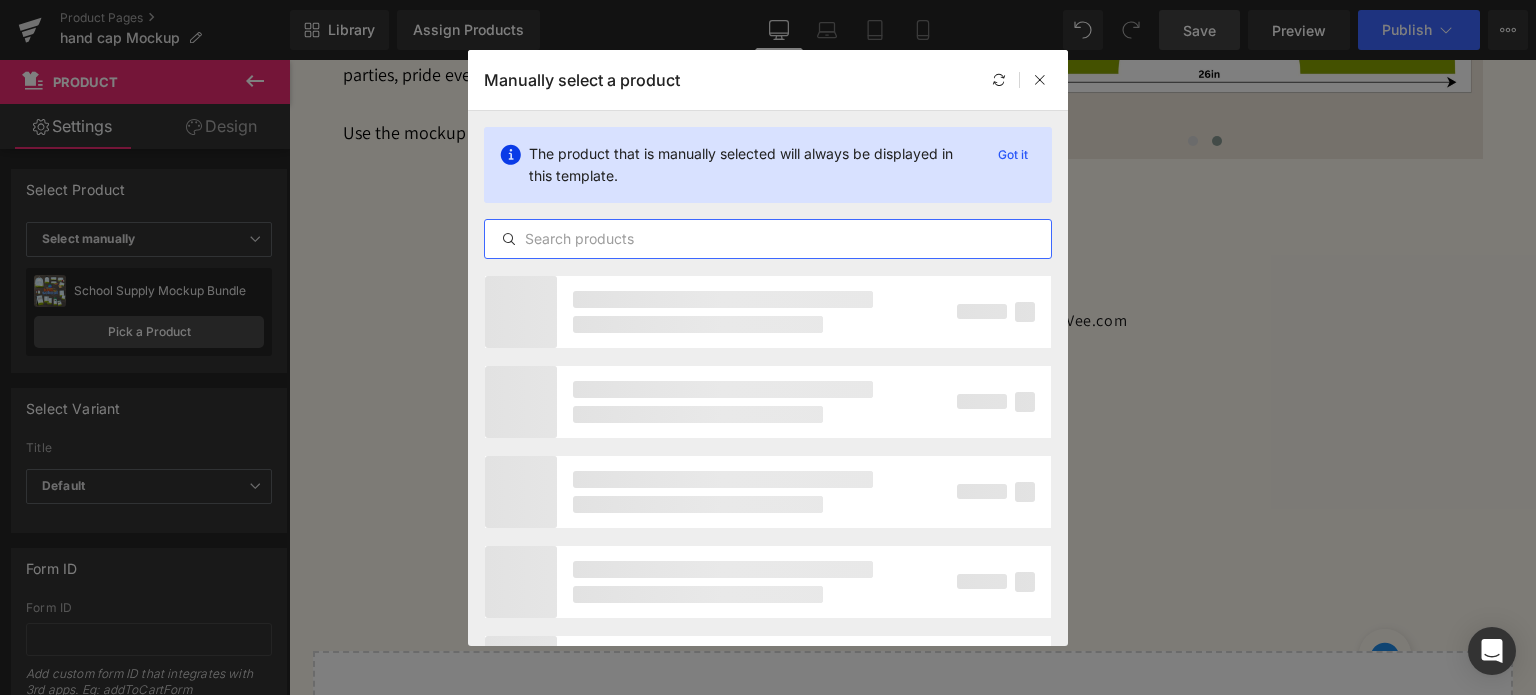 click at bounding box center [768, 239] 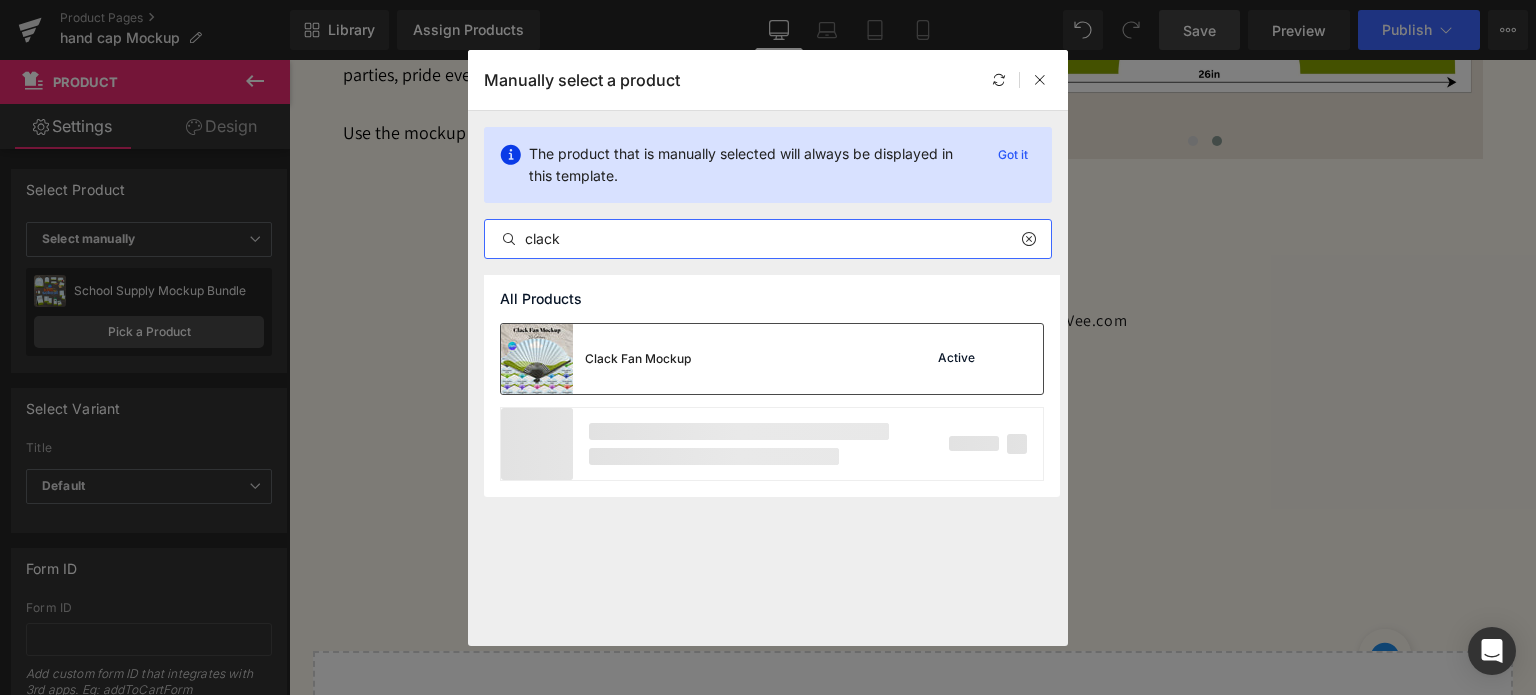 type on "clack" 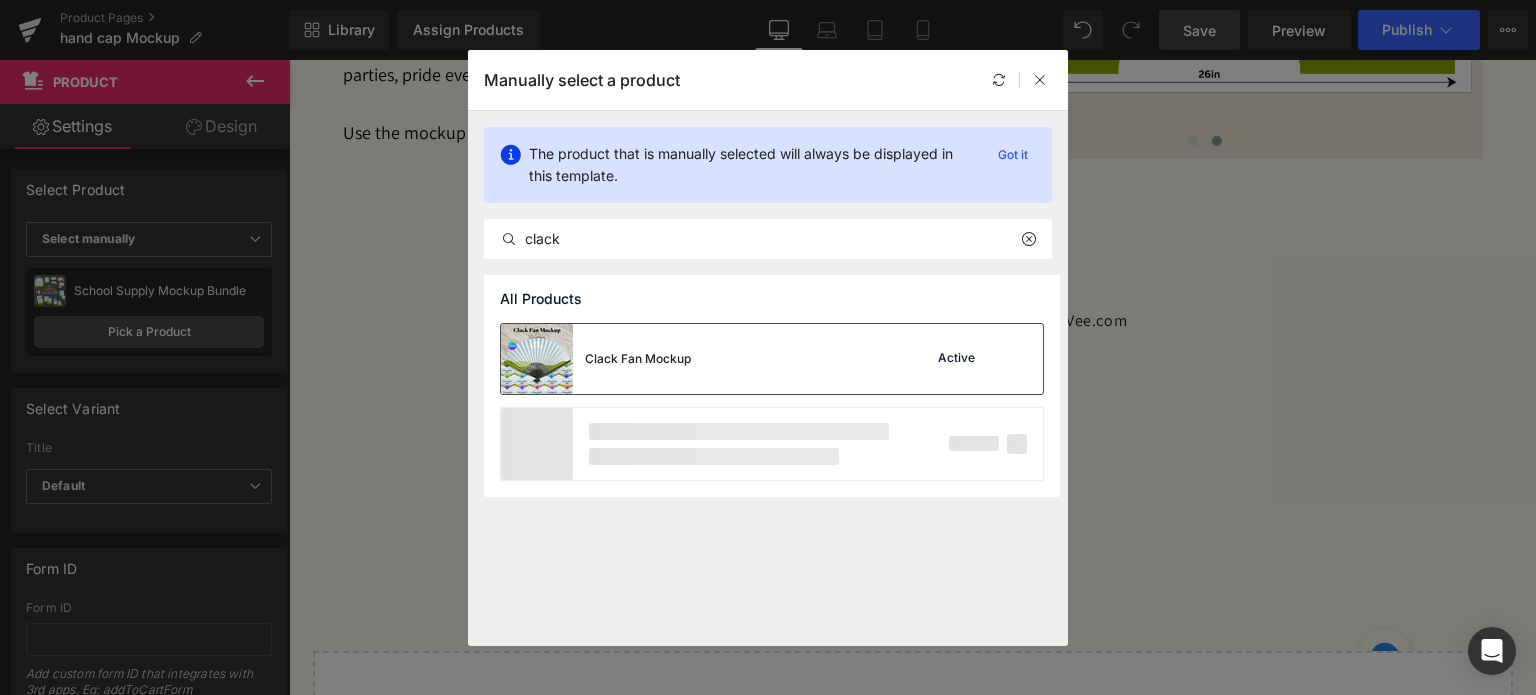 drag, startPoint x: 636, startPoint y: 346, endPoint x: 347, endPoint y: 282, distance: 296.00168 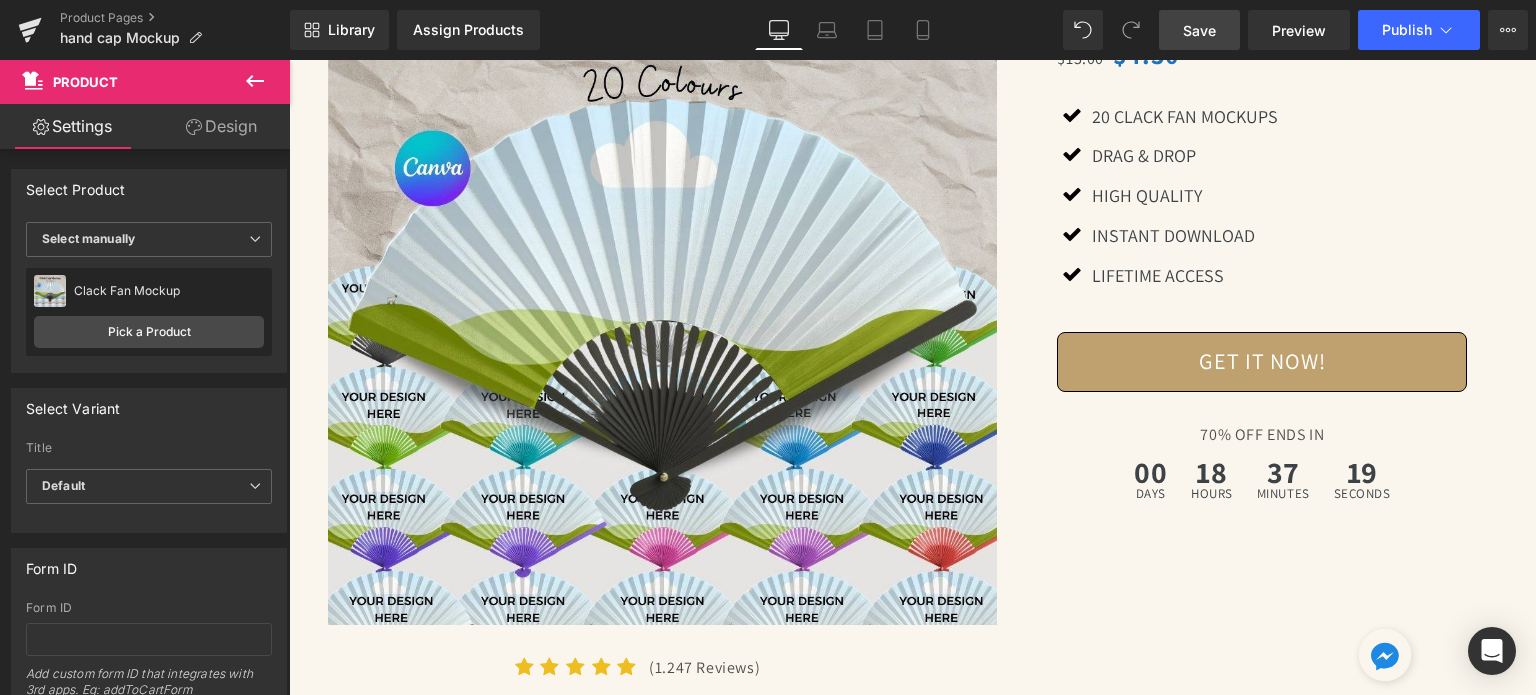 scroll, scrollTop: 0, scrollLeft: 0, axis: both 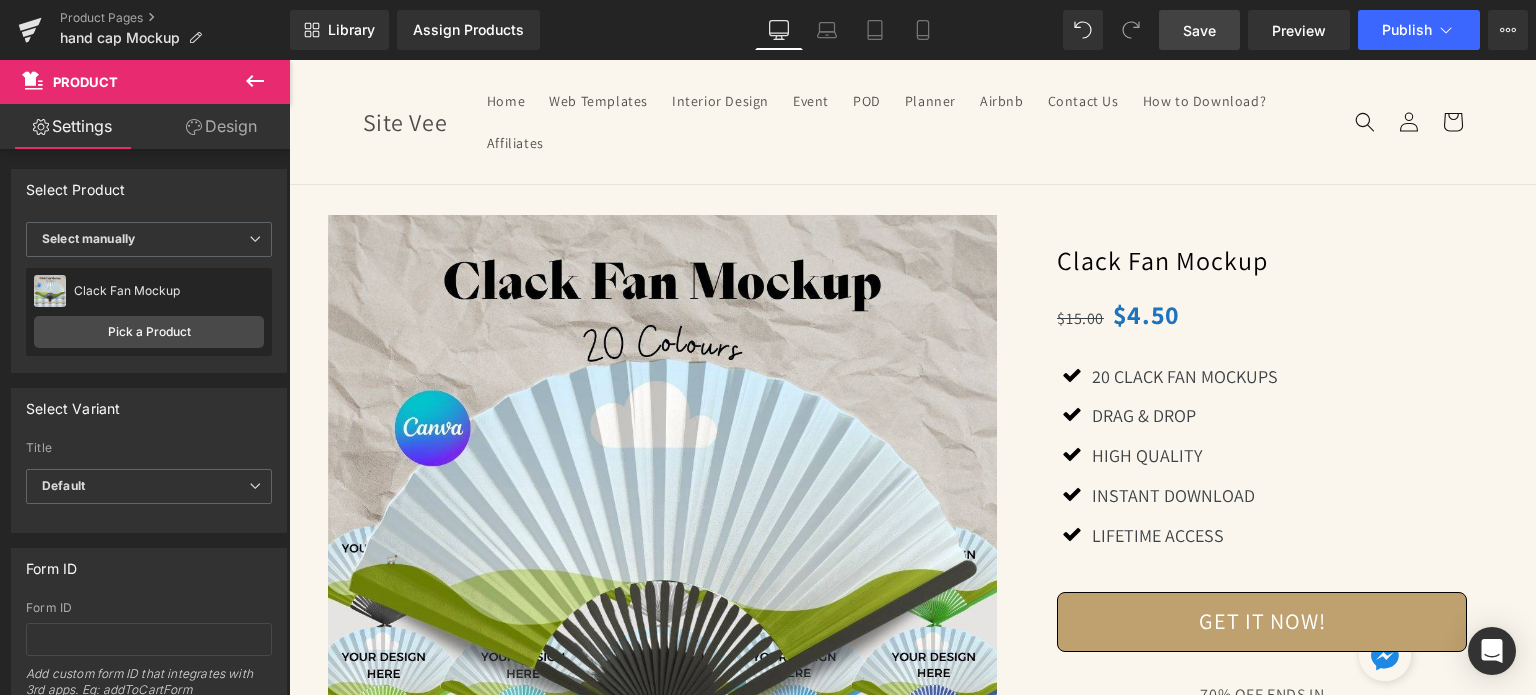 click on "Save" at bounding box center (1199, 30) 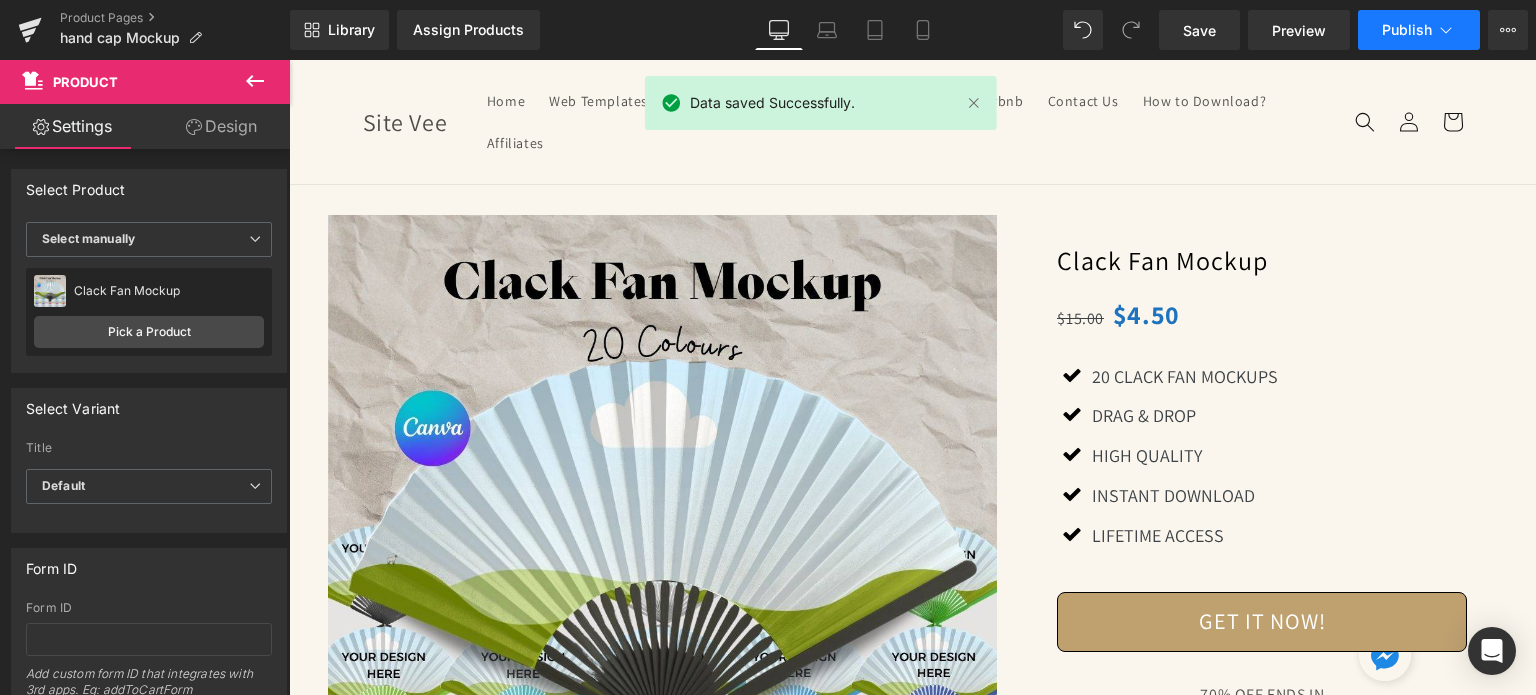 click on "Publish" at bounding box center [1407, 30] 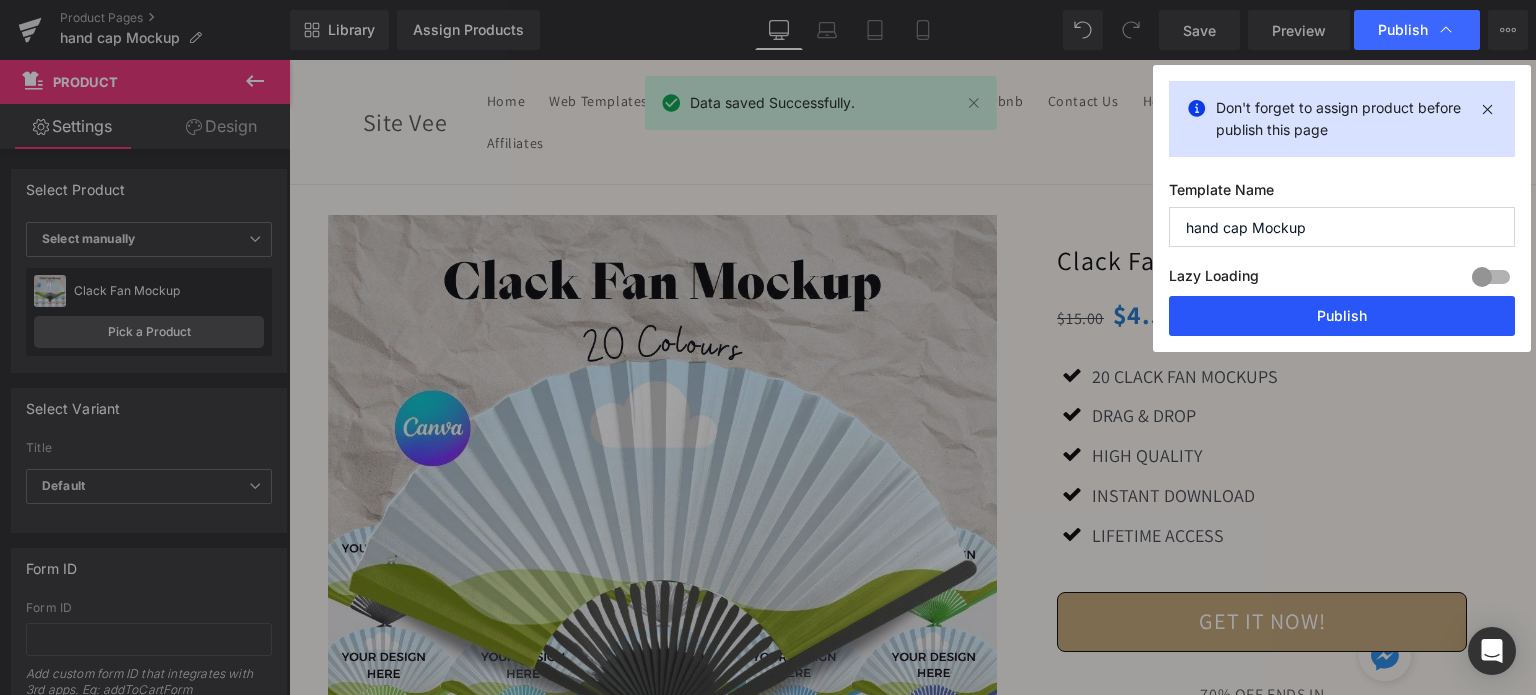 click on "Publish" at bounding box center [1342, 316] 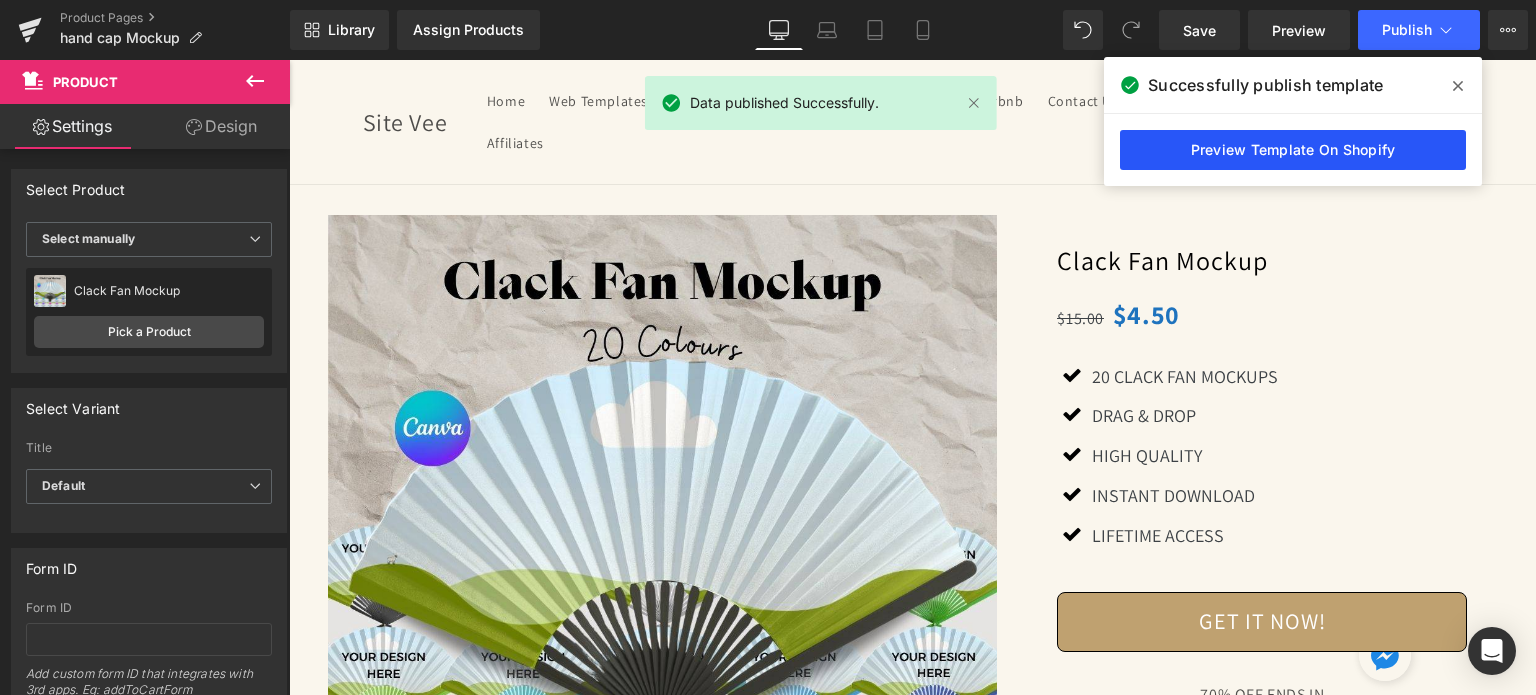 click on "Preview Template On Shopify" at bounding box center [1293, 150] 